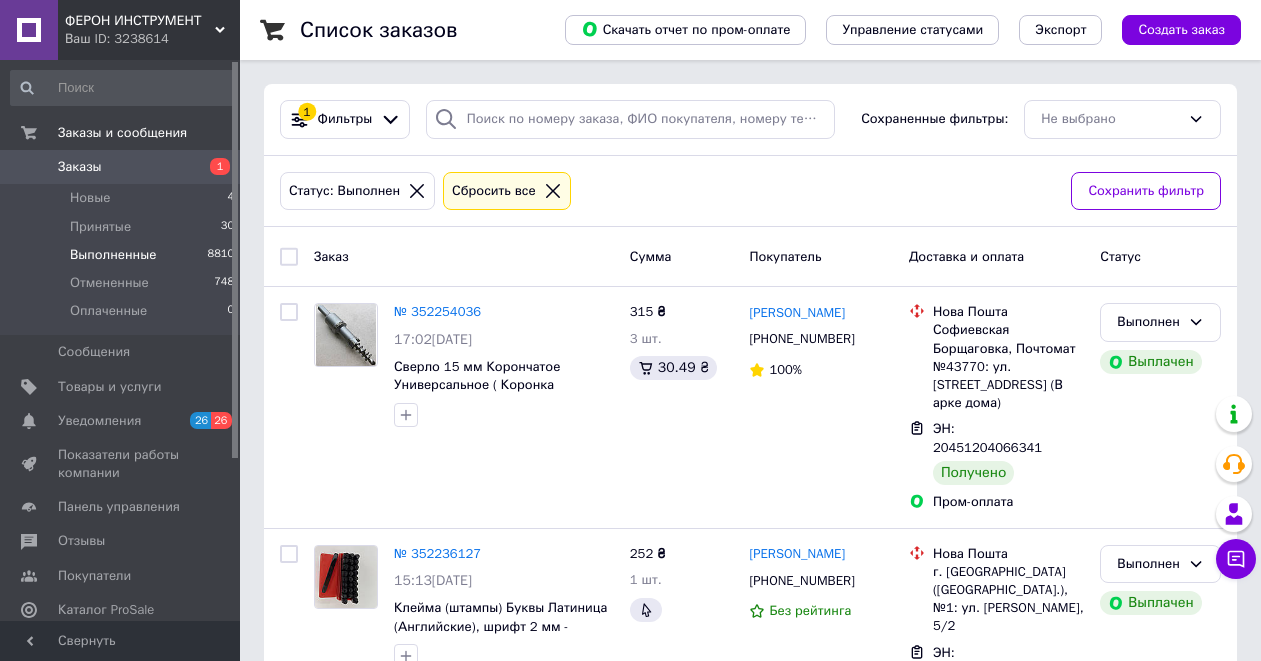 scroll, scrollTop: 0, scrollLeft: 0, axis: both 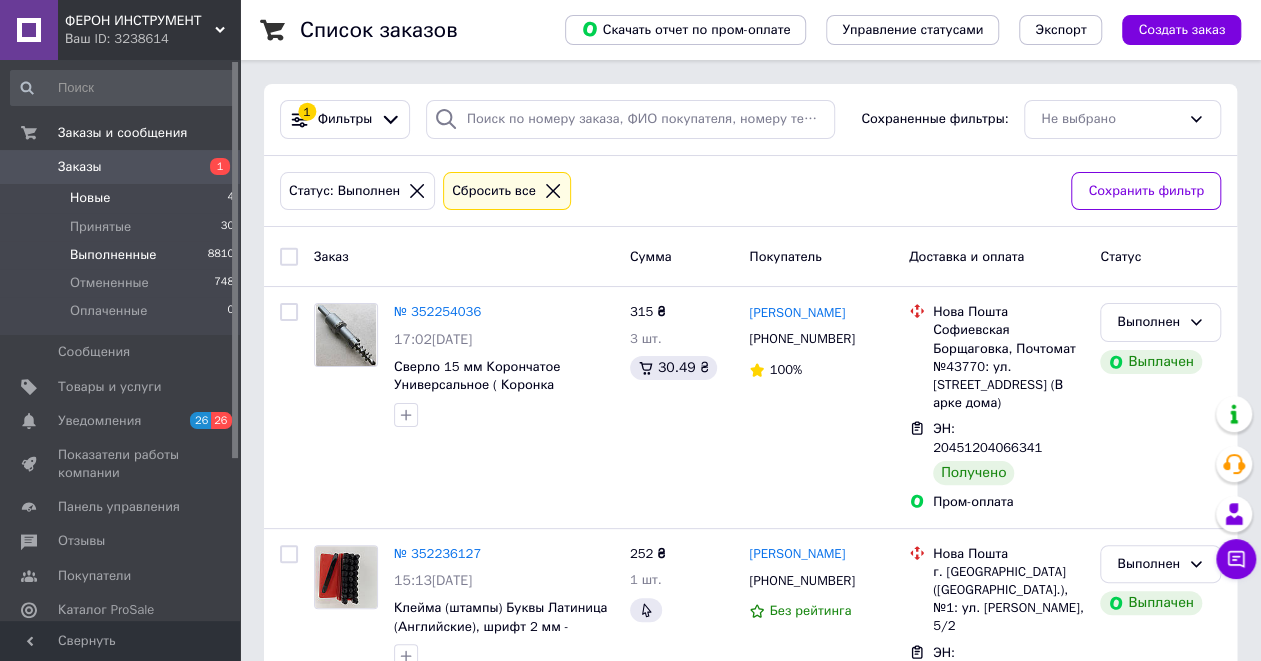 click on "Новые" at bounding box center (90, 198) 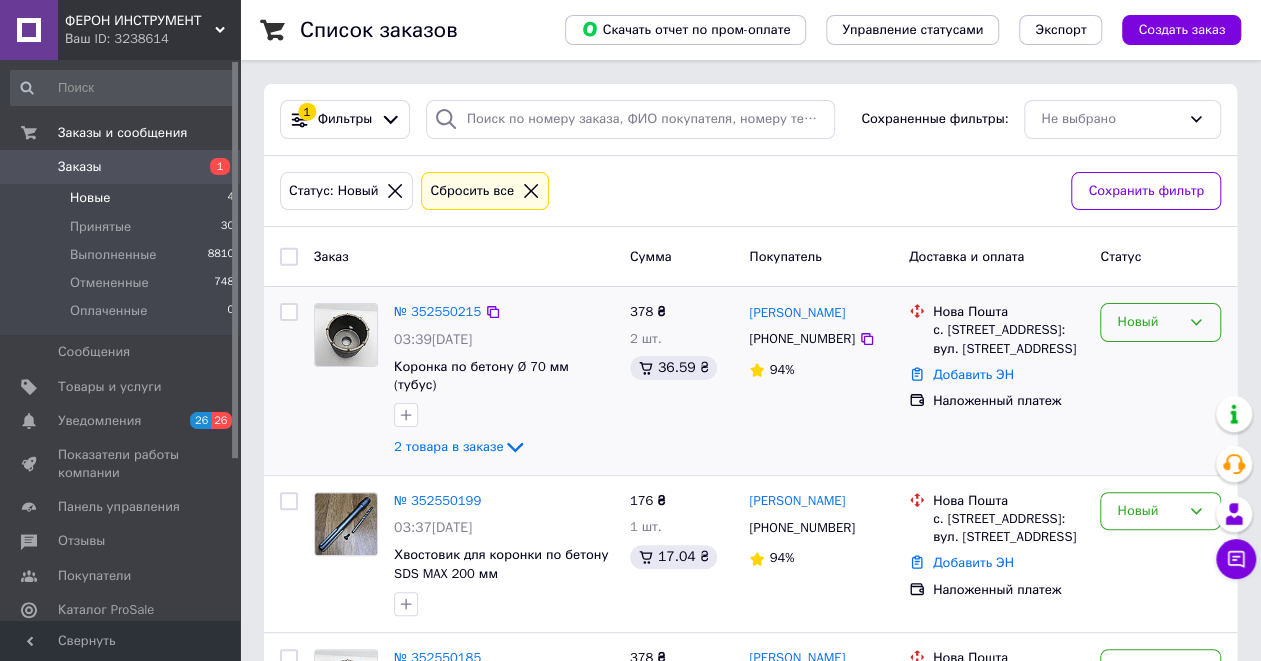 click 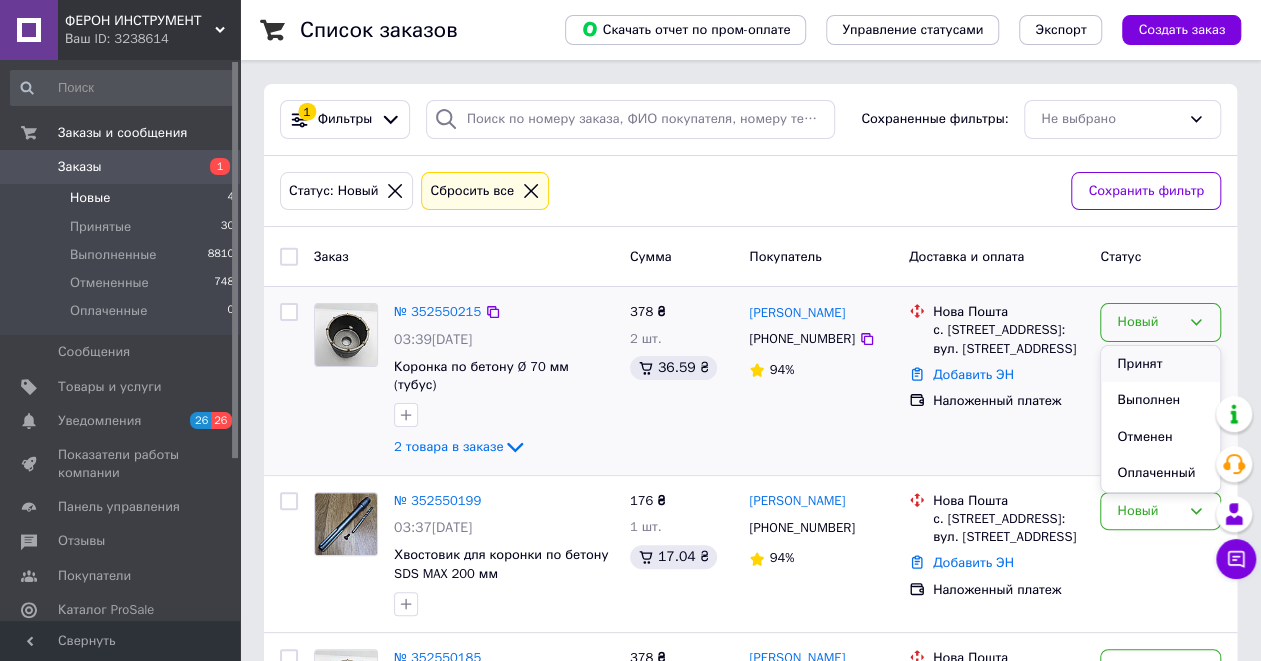 click on "Принят" at bounding box center [1160, 364] 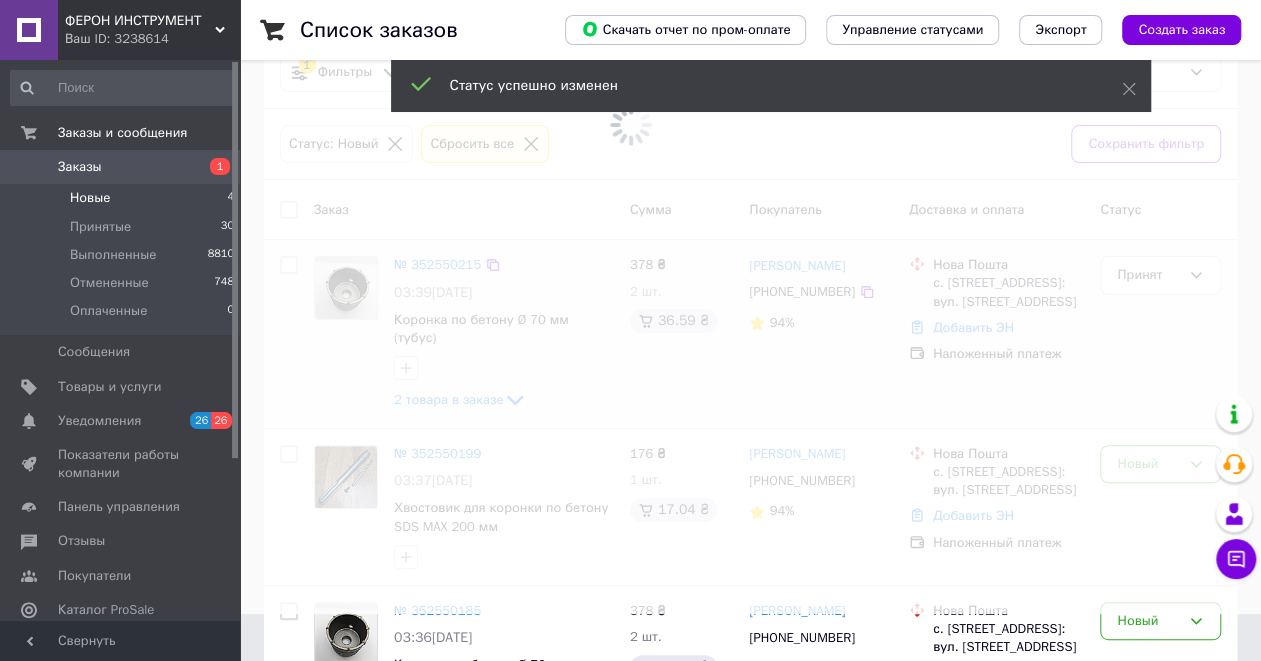 scroll, scrollTop: 200, scrollLeft: 0, axis: vertical 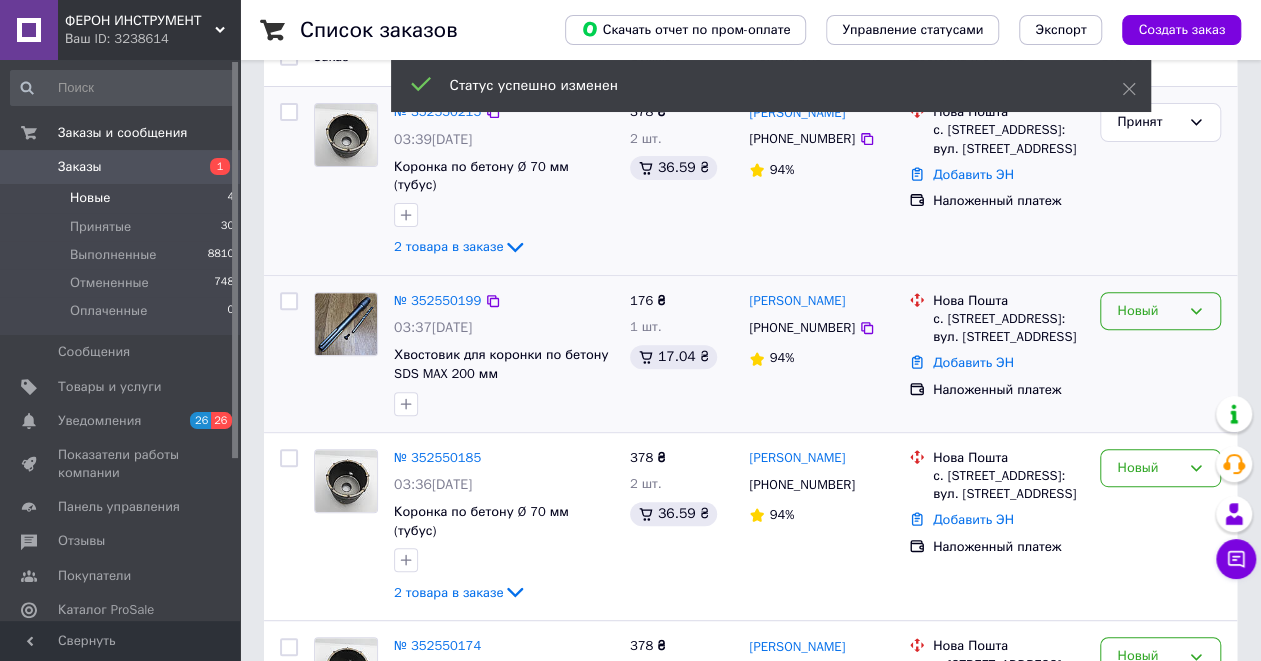 click on "Новый" at bounding box center [1160, 311] 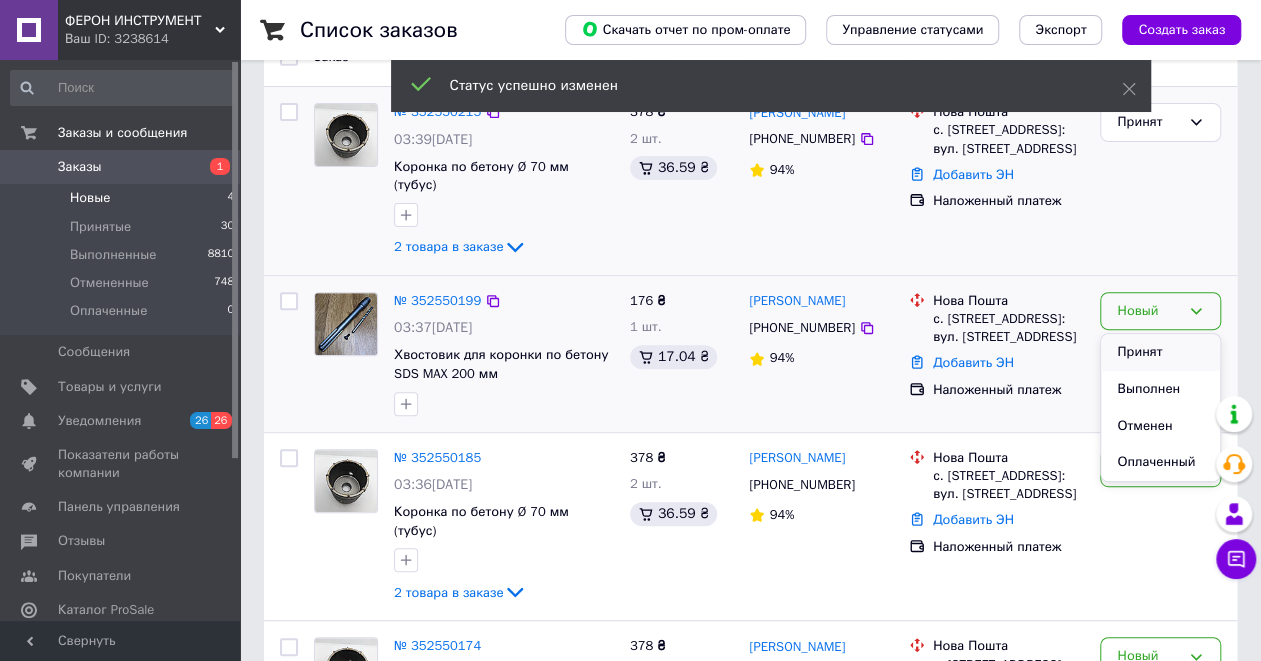 click on "Принят" at bounding box center (1160, 352) 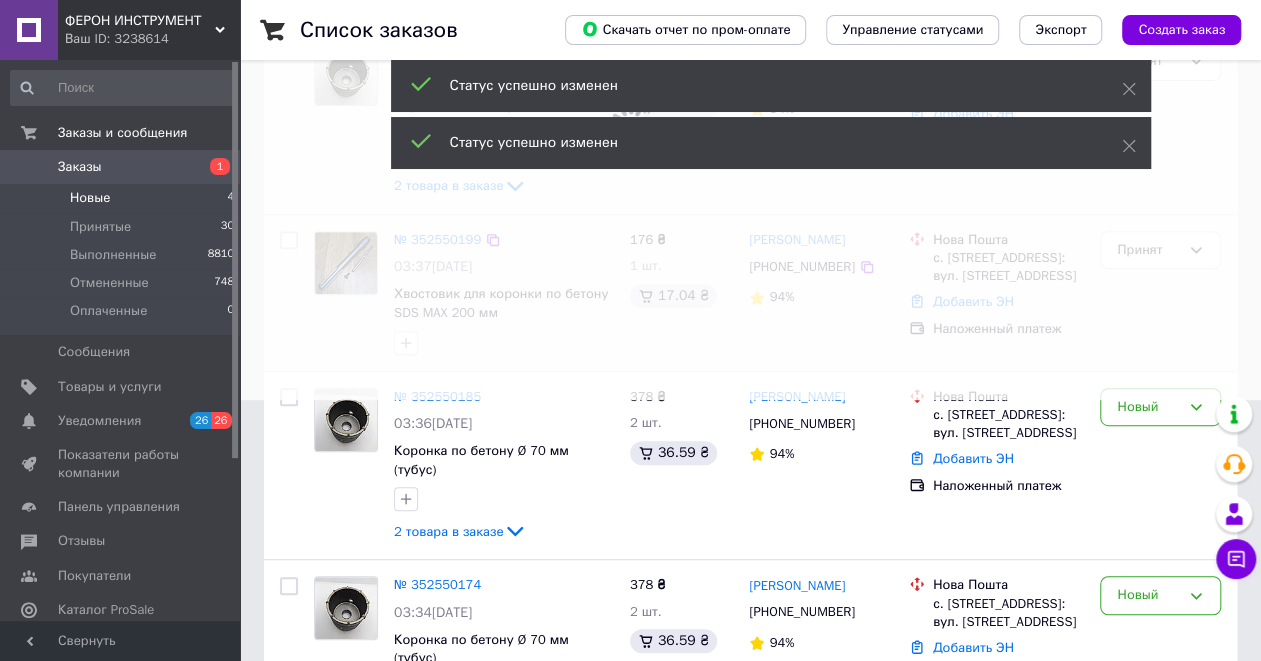 scroll, scrollTop: 322, scrollLeft: 0, axis: vertical 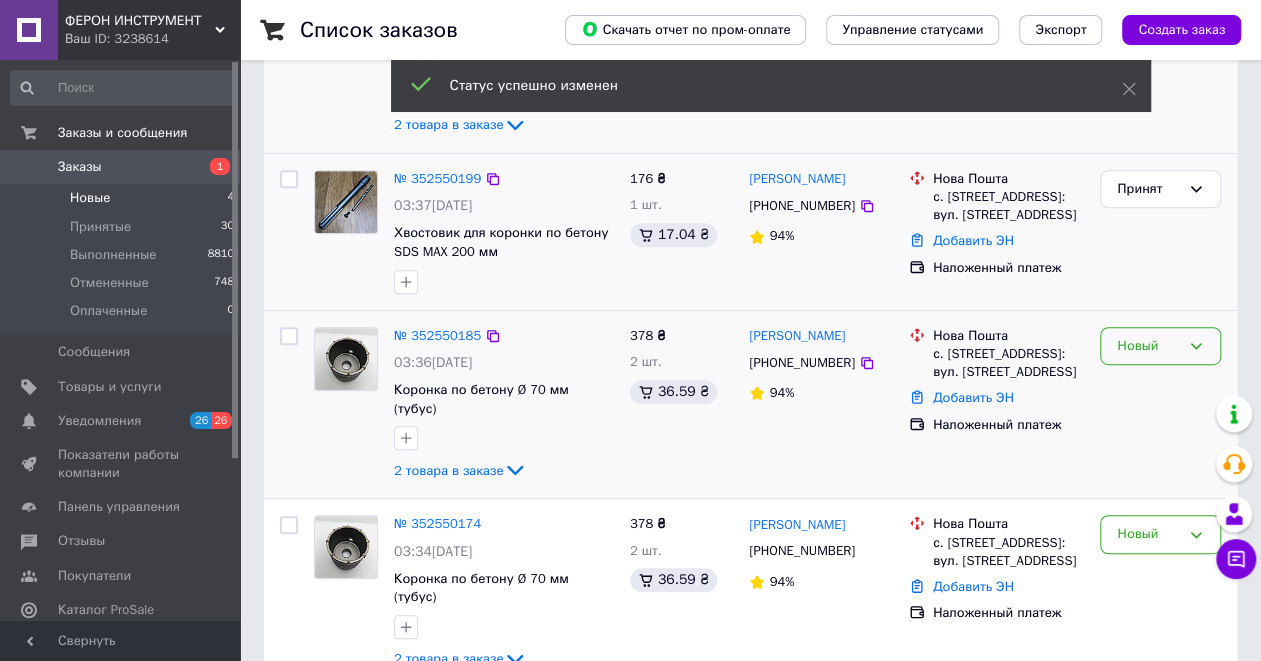 click 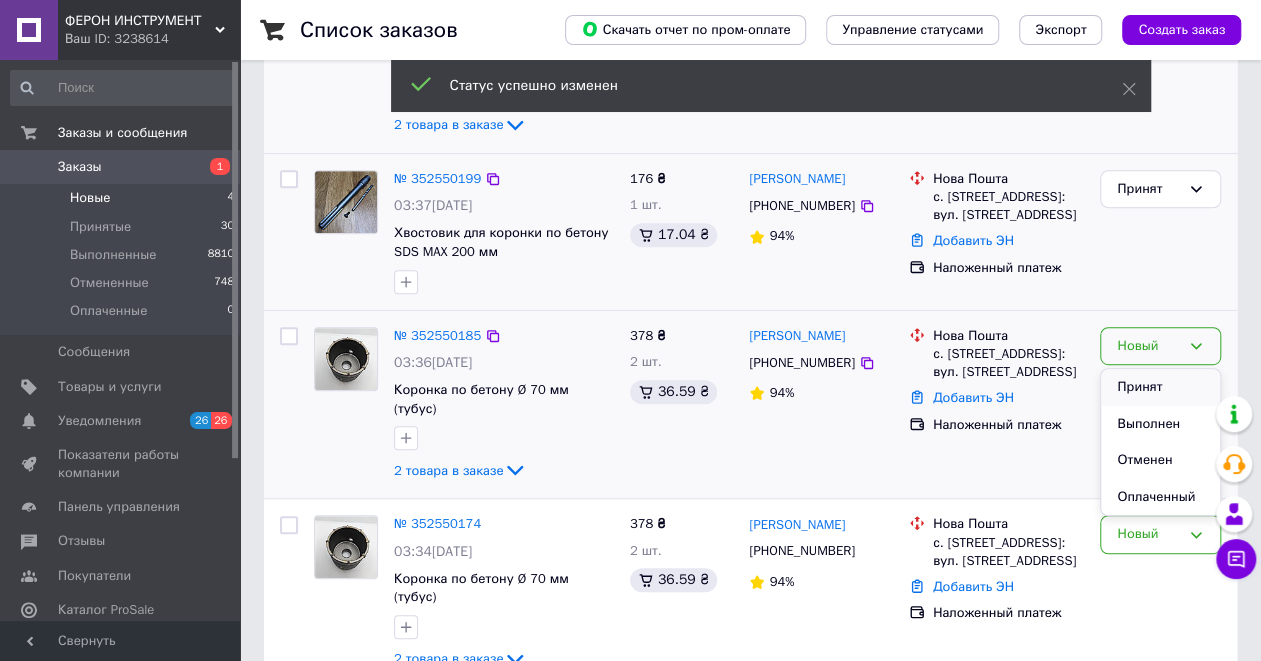click on "Принят" at bounding box center [1160, 387] 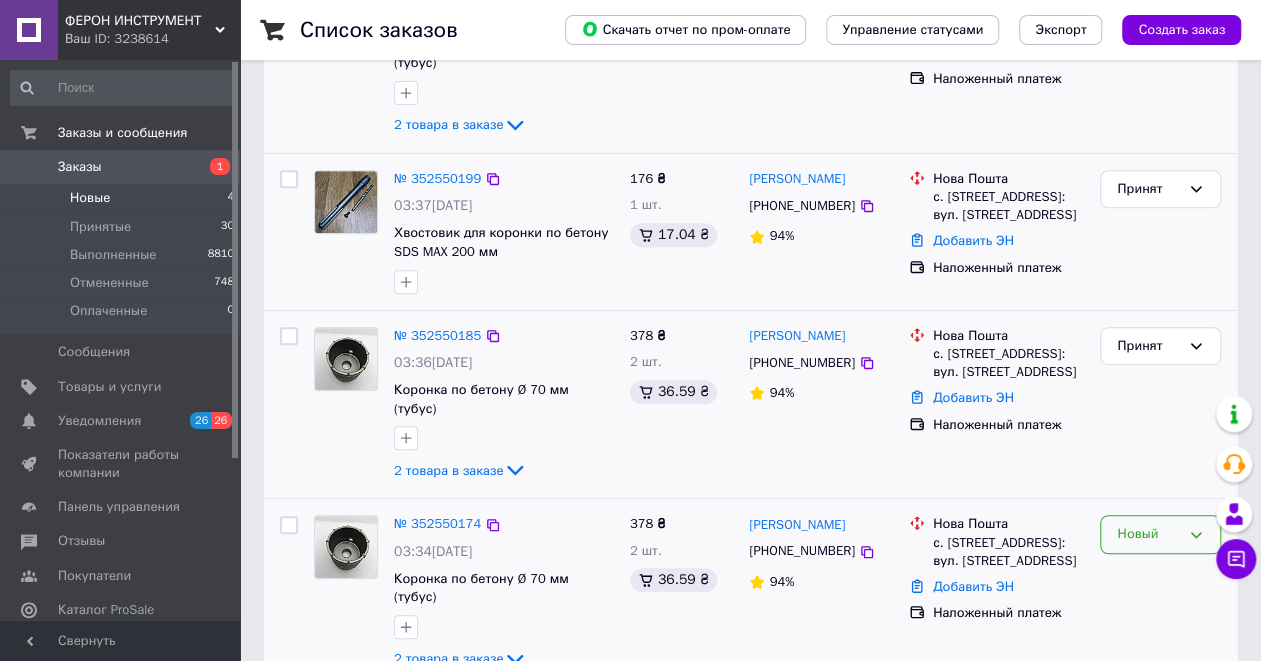 click 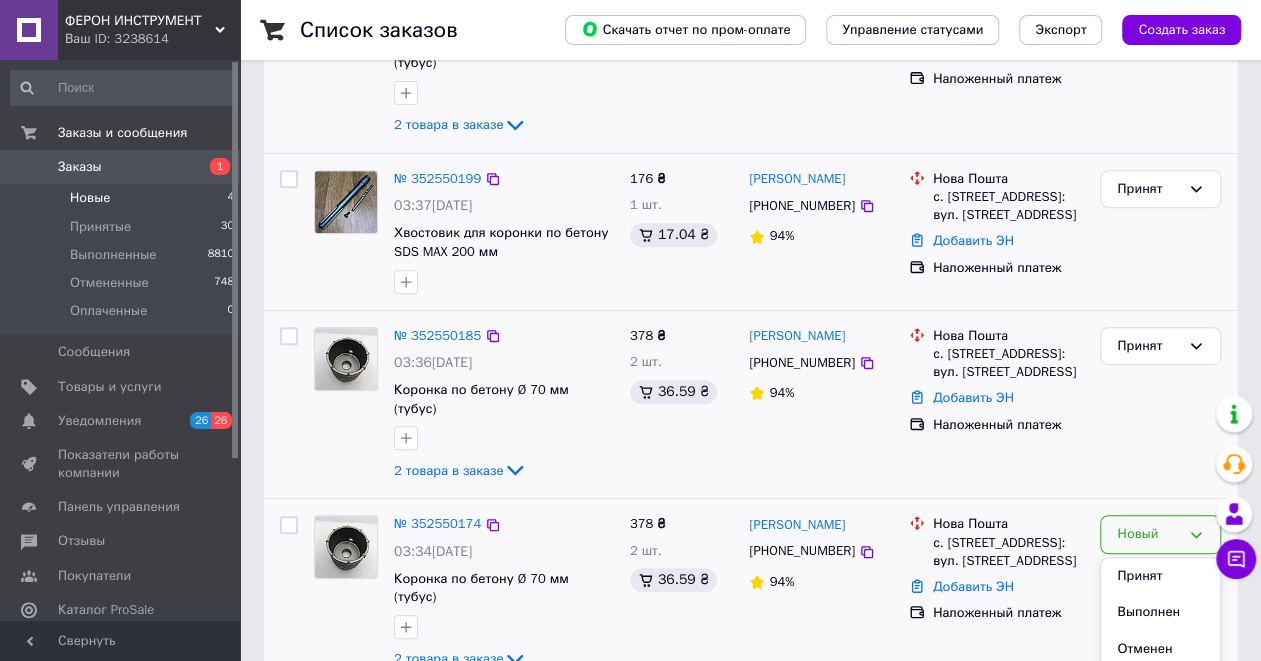 click on "Принят" at bounding box center (1160, 576) 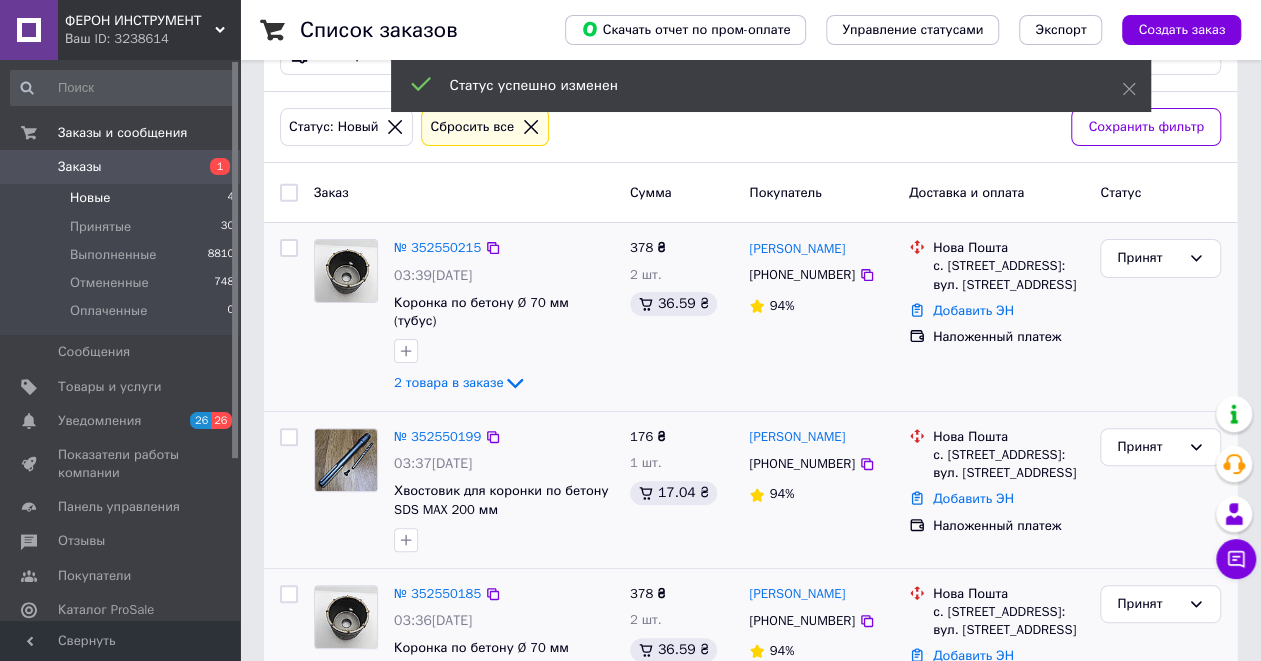 scroll, scrollTop: 56, scrollLeft: 0, axis: vertical 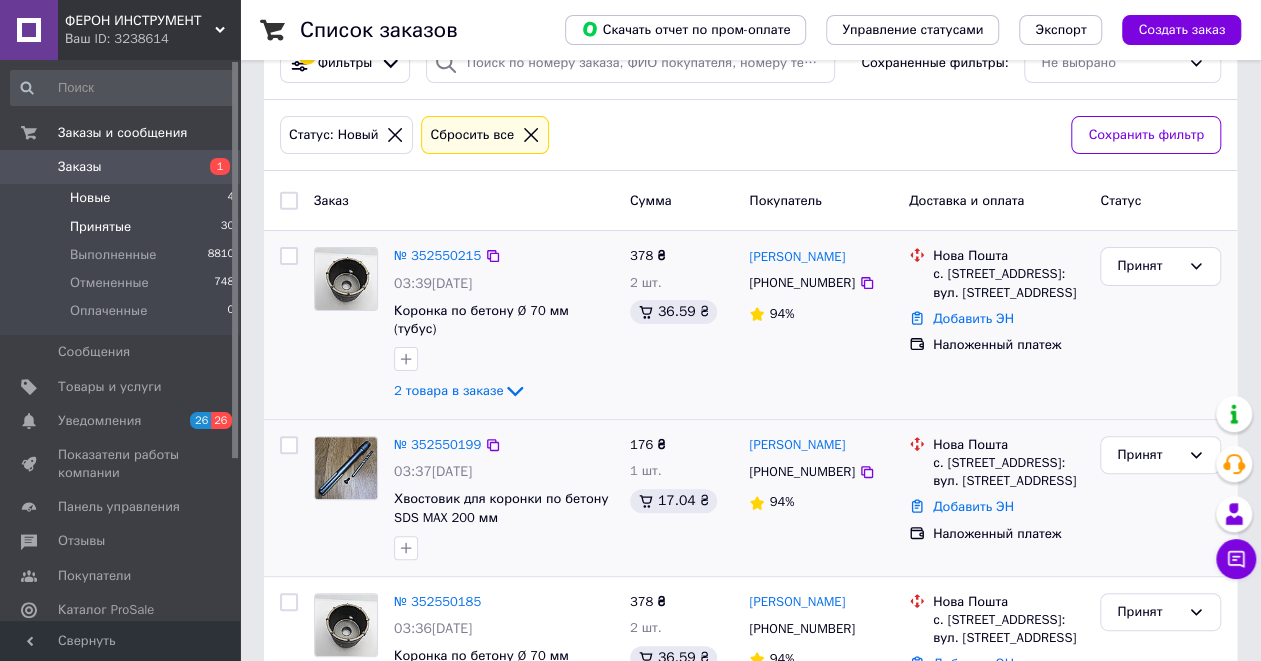 click on "Принятые" at bounding box center (100, 227) 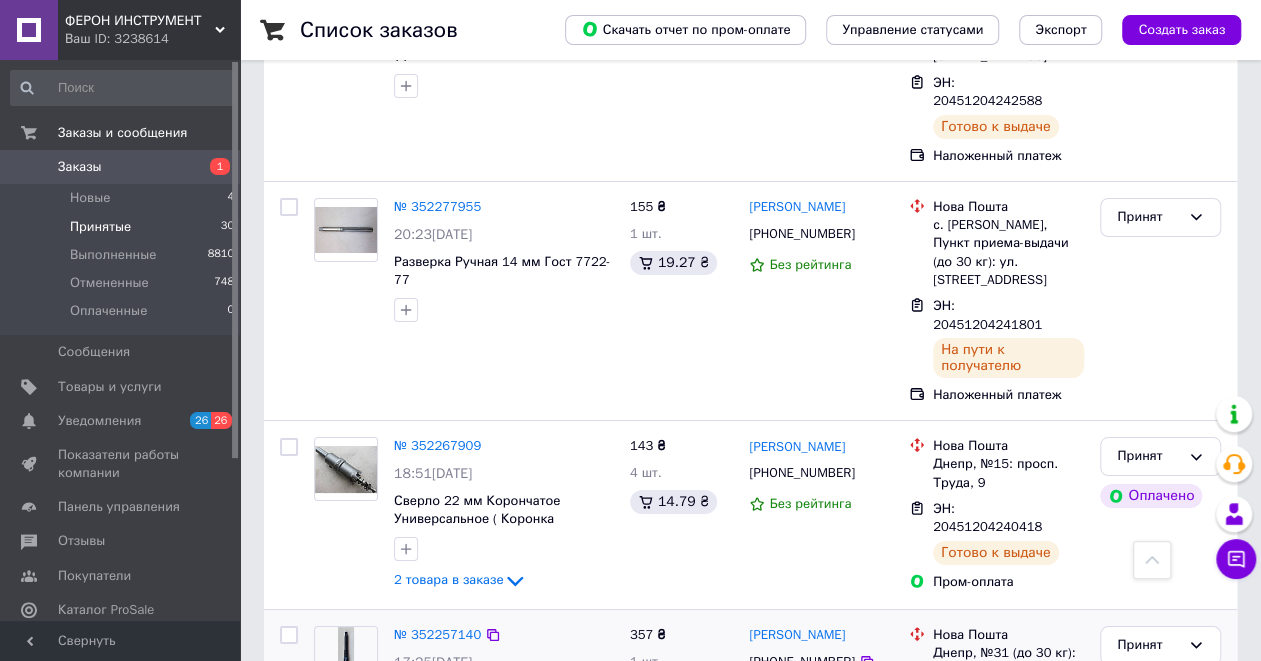 scroll, scrollTop: 3577, scrollLeft: 0, axis: vertical 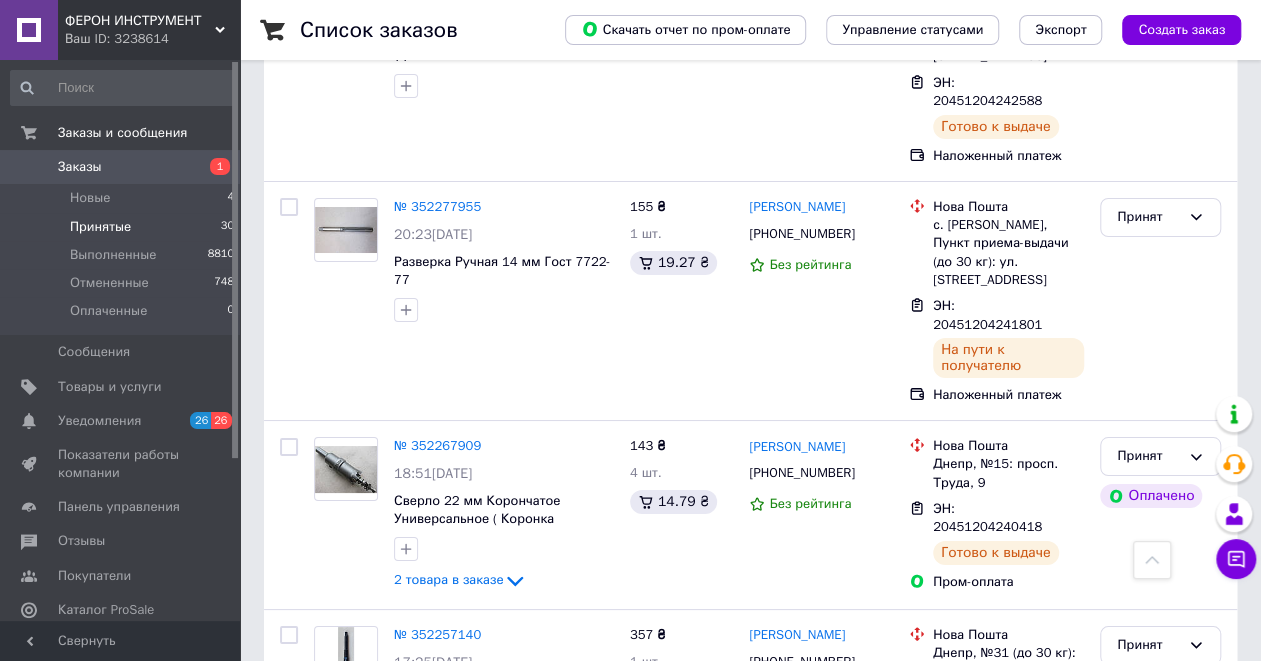 click on "2" at bounding box center (327, 1064) 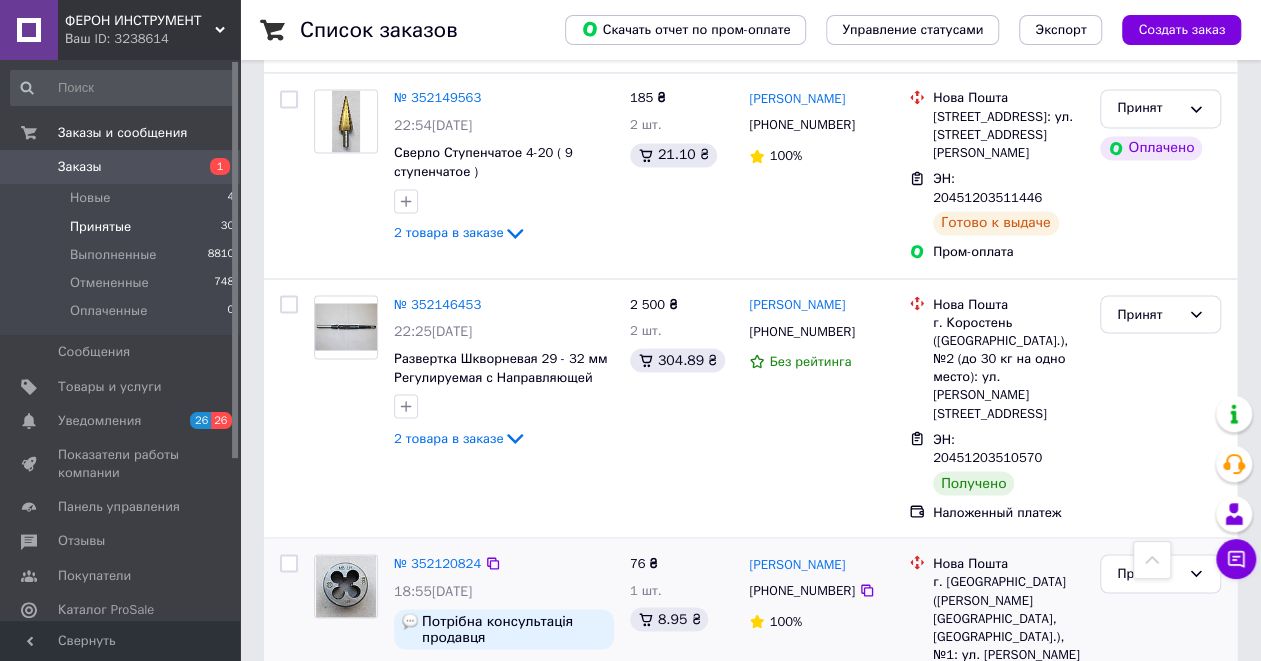 scroll, scrollTop: 1630, scrollLeft: 0, axis: vertical 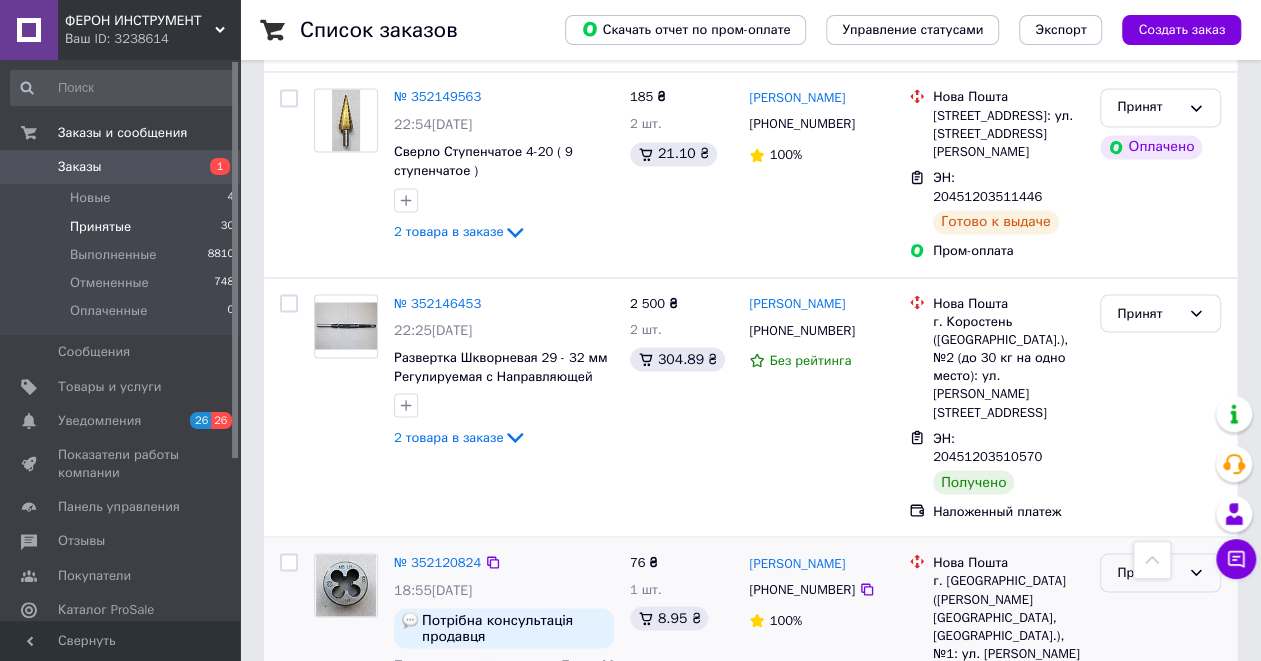 click 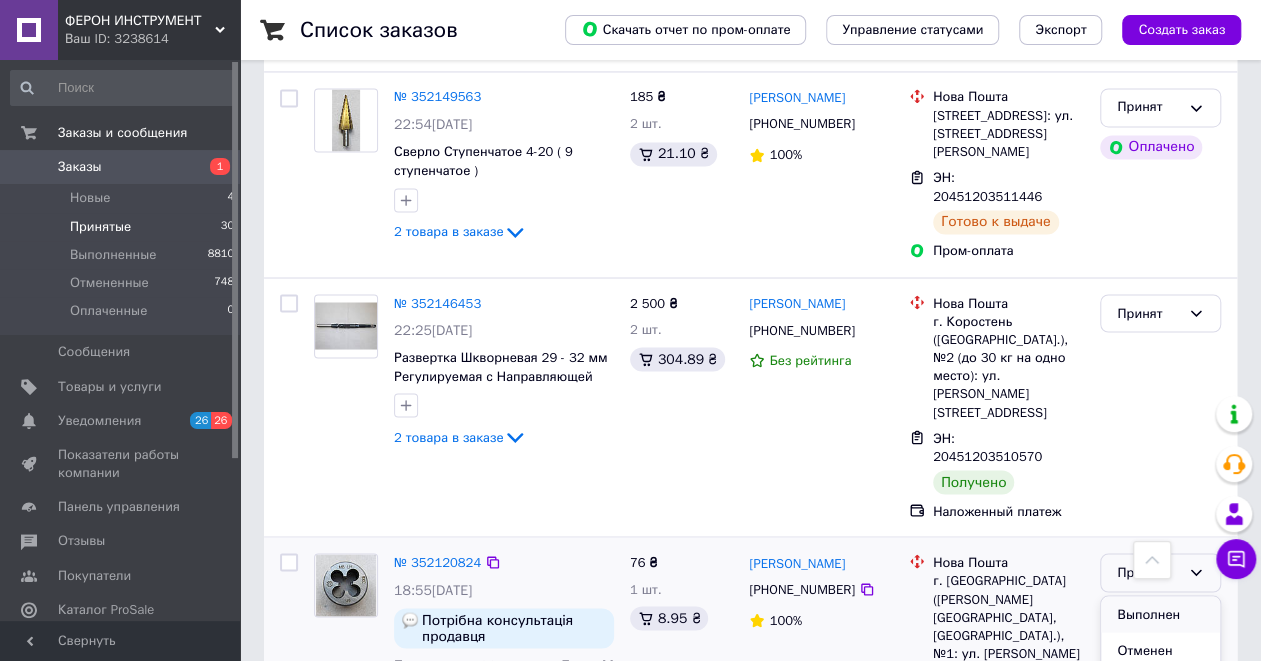 click on "Выполнен" at bounding box center [1160, 614] 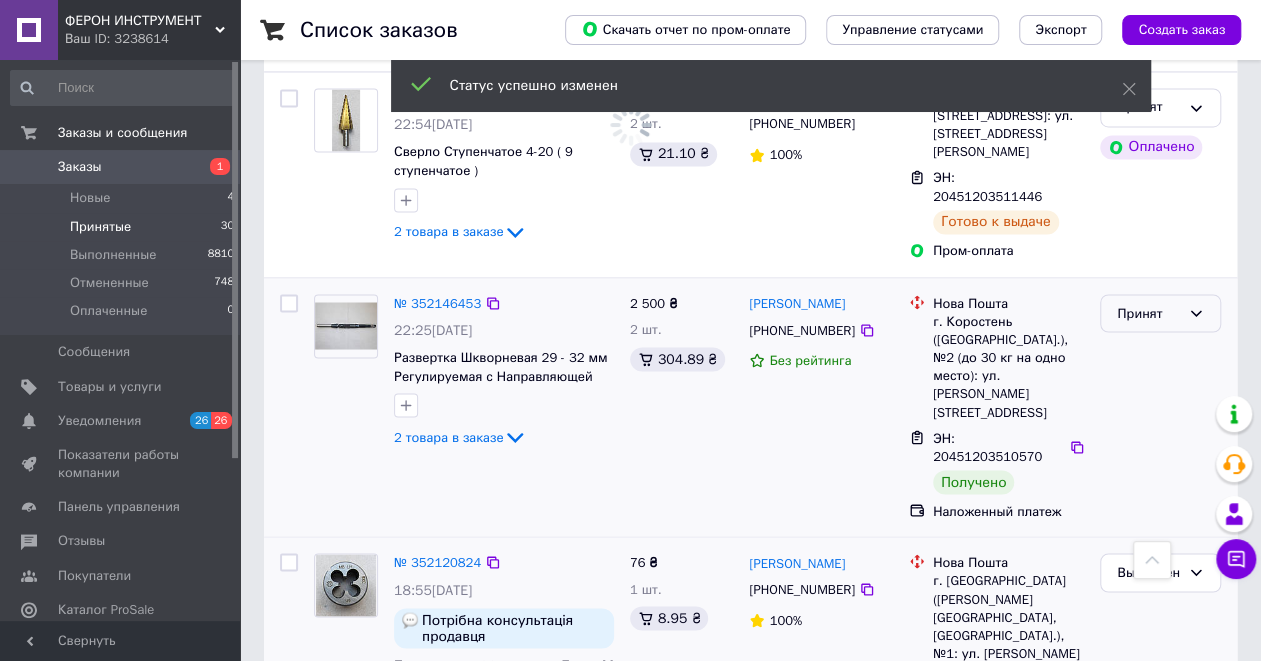 click 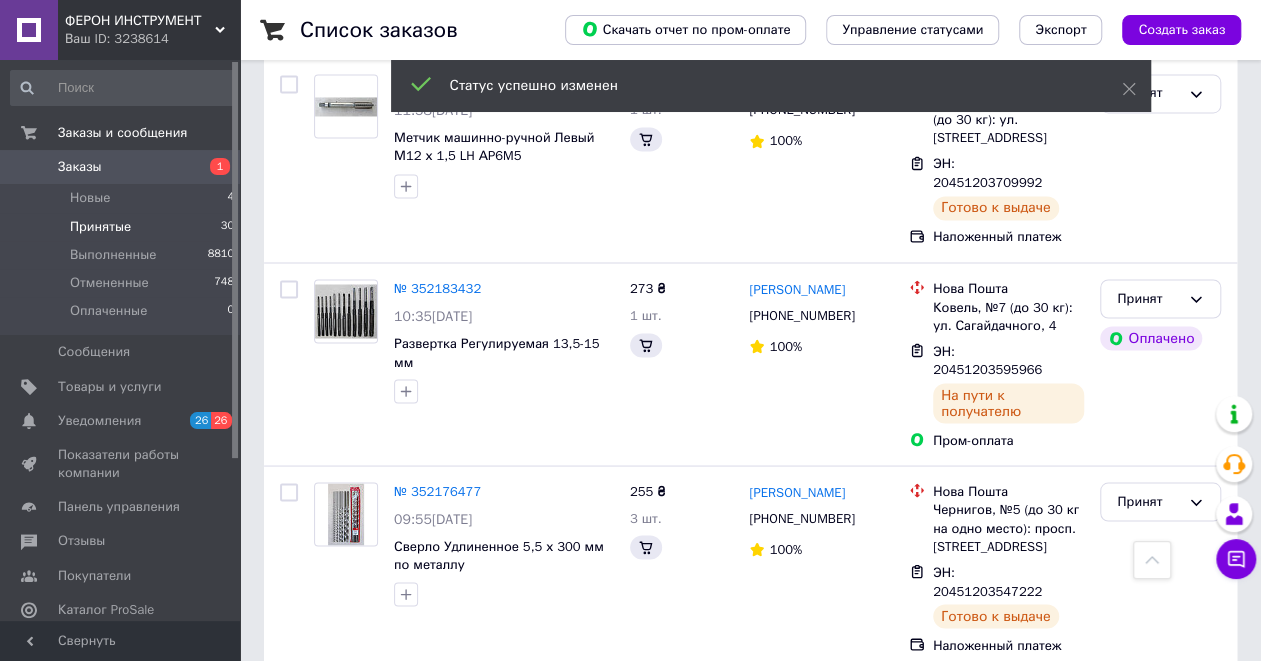 scroll, scrollTop: 2179, scrollLeft: 0, axis: vertical 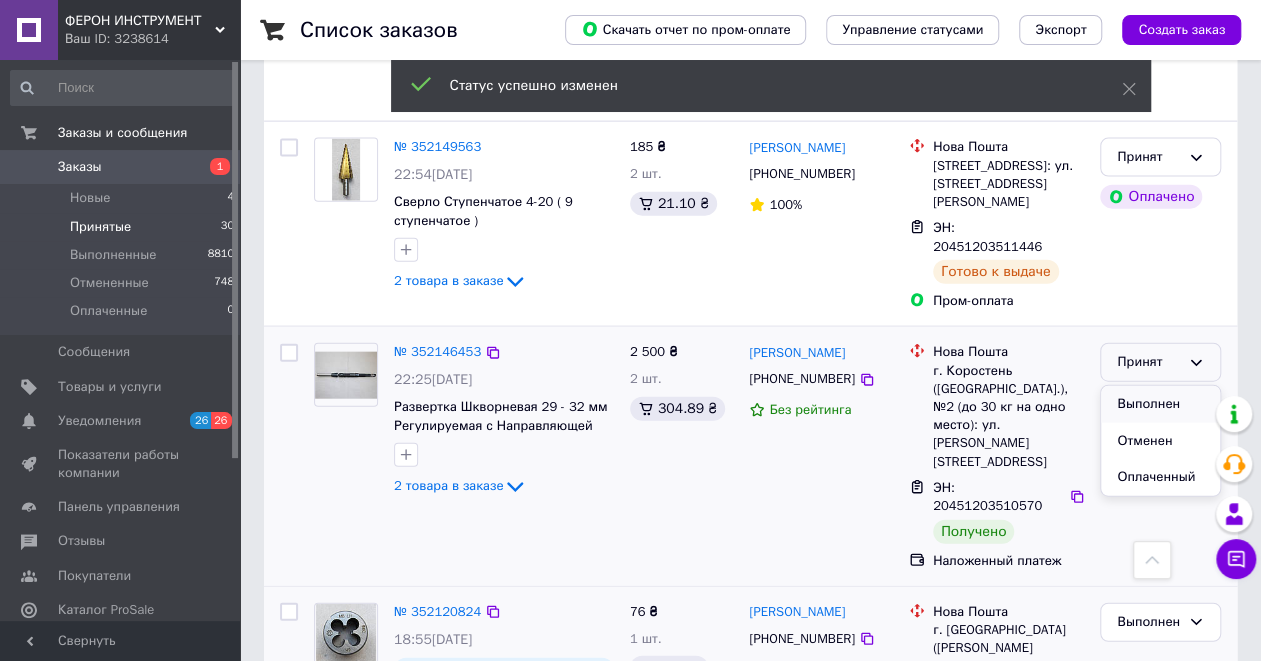 click on "Выполнен" at bounding box center [1160, 404] 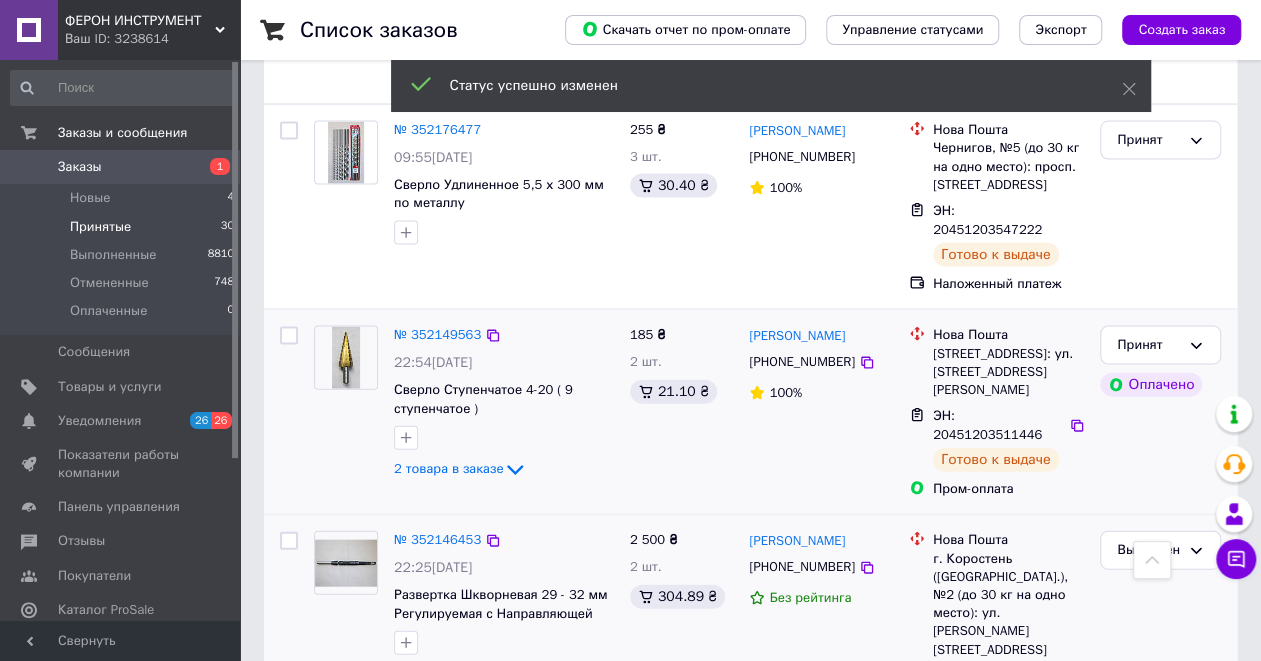 scroll, scrollTop: 1846, scrollLeft: 0, axis: vertical 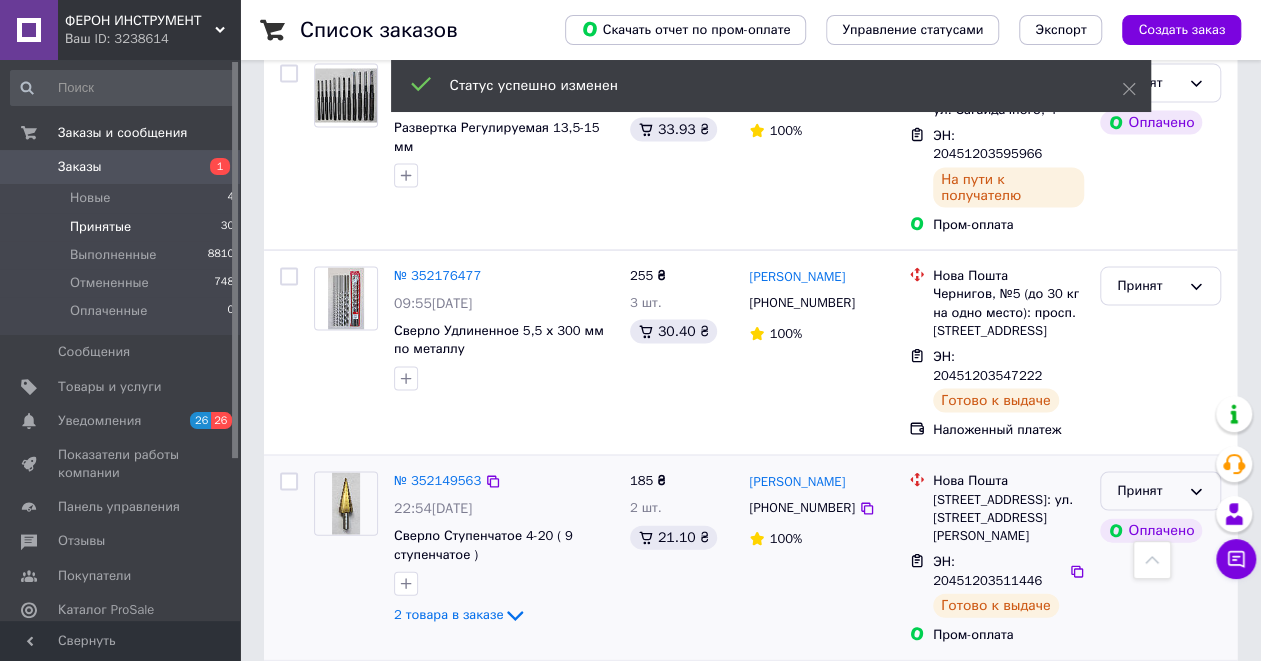 click 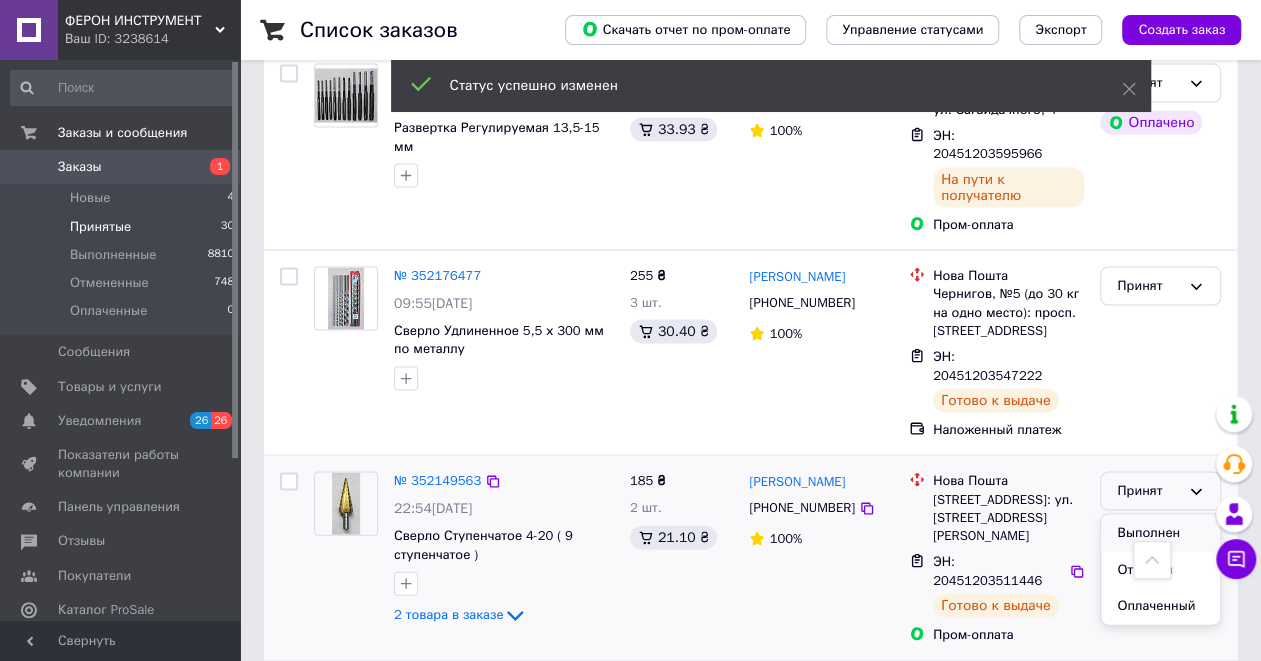 click on "Выполнен" at bounding box center [1160, 532] 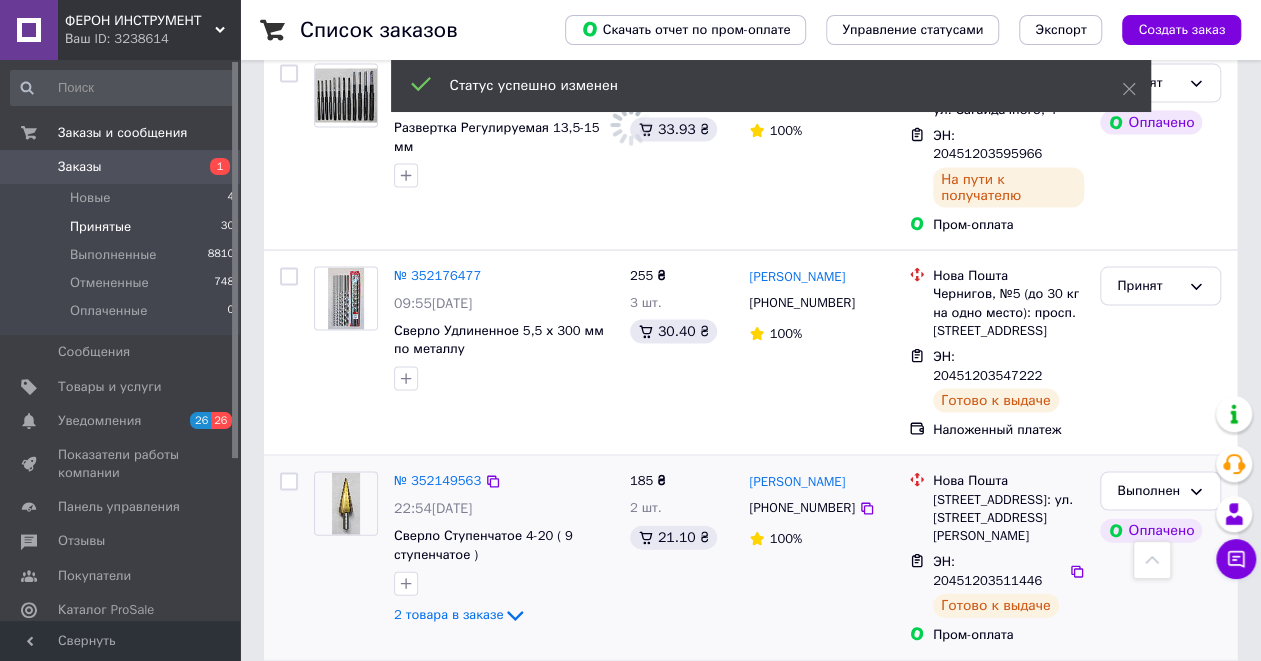 scroll, scrollTop: 1712, scrollLeft: 0, axis: vertical 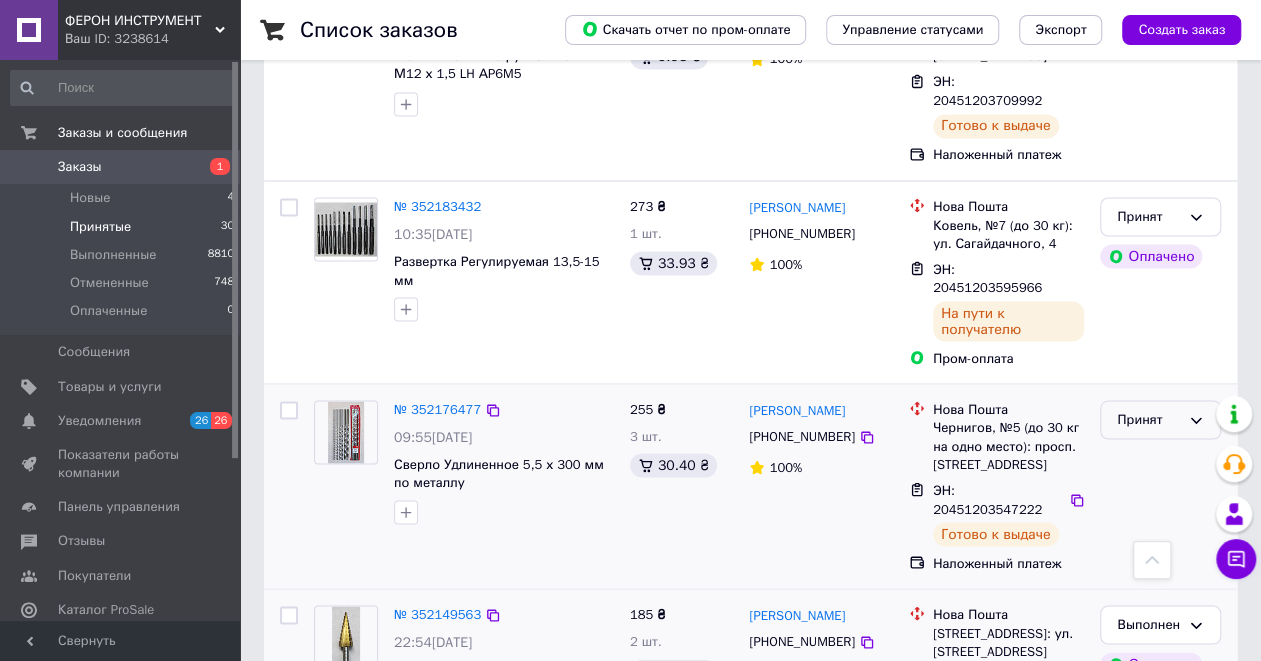 click 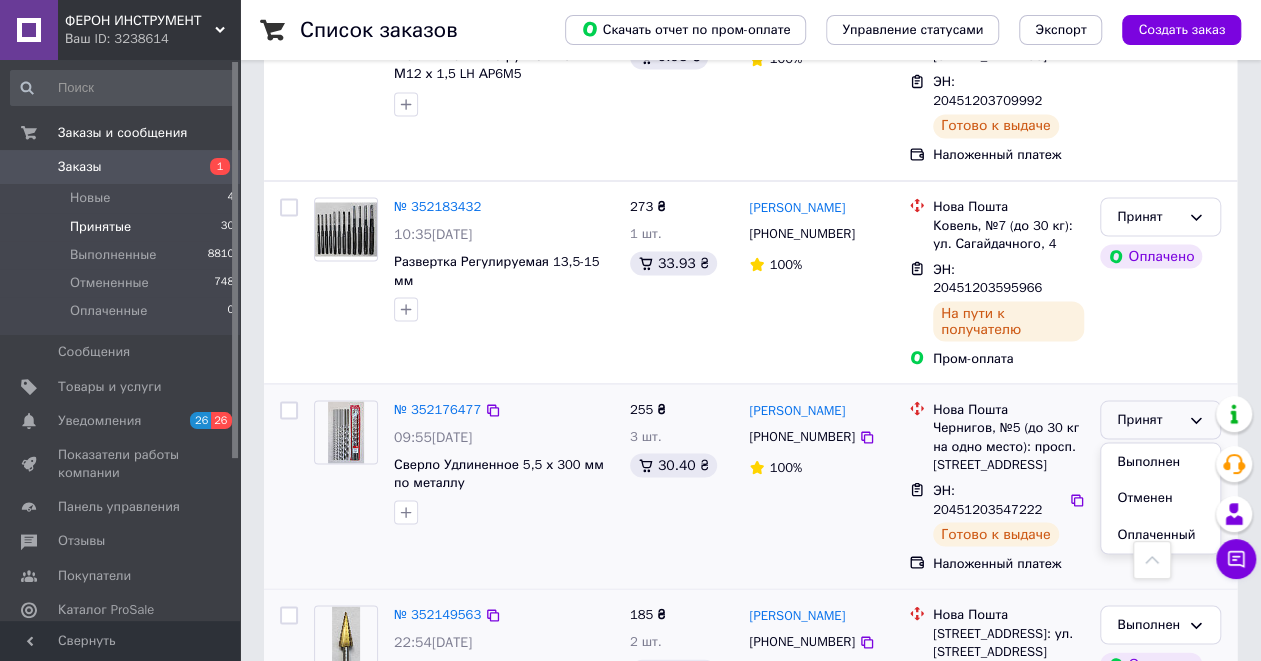click on "Выполнен" at bounding box center [1160, 461] 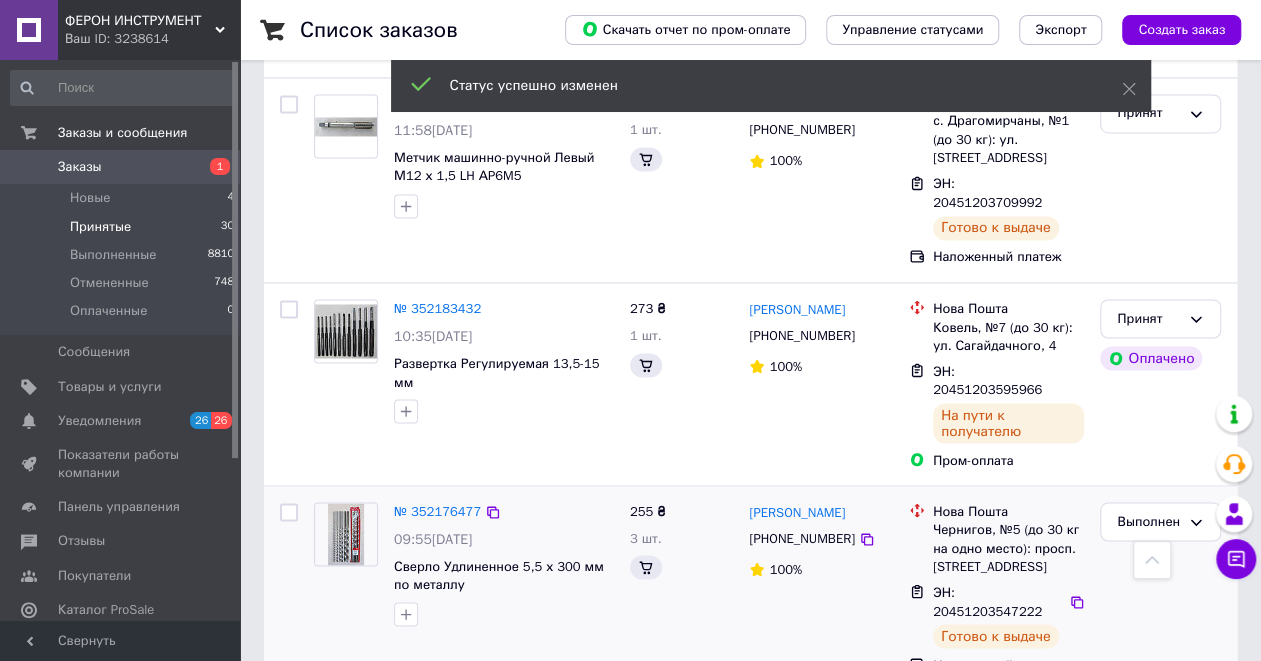 scroll, scrollTop: 1579, scrollLeft: 0, axis: vertical 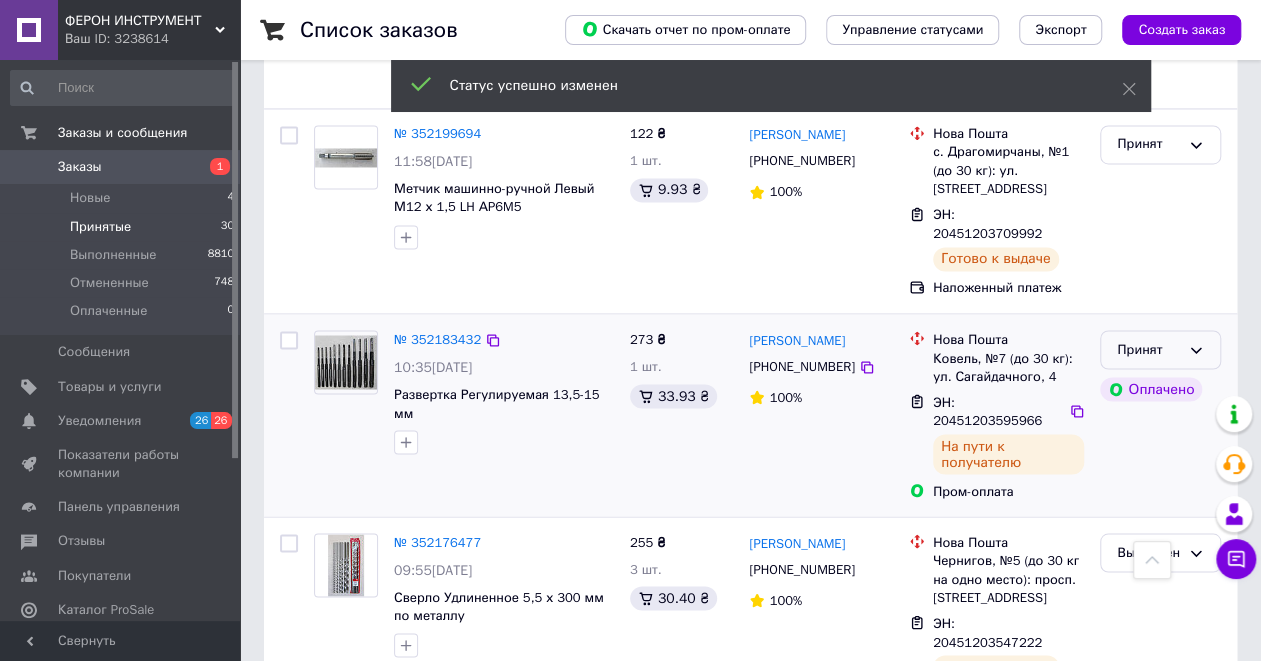 click 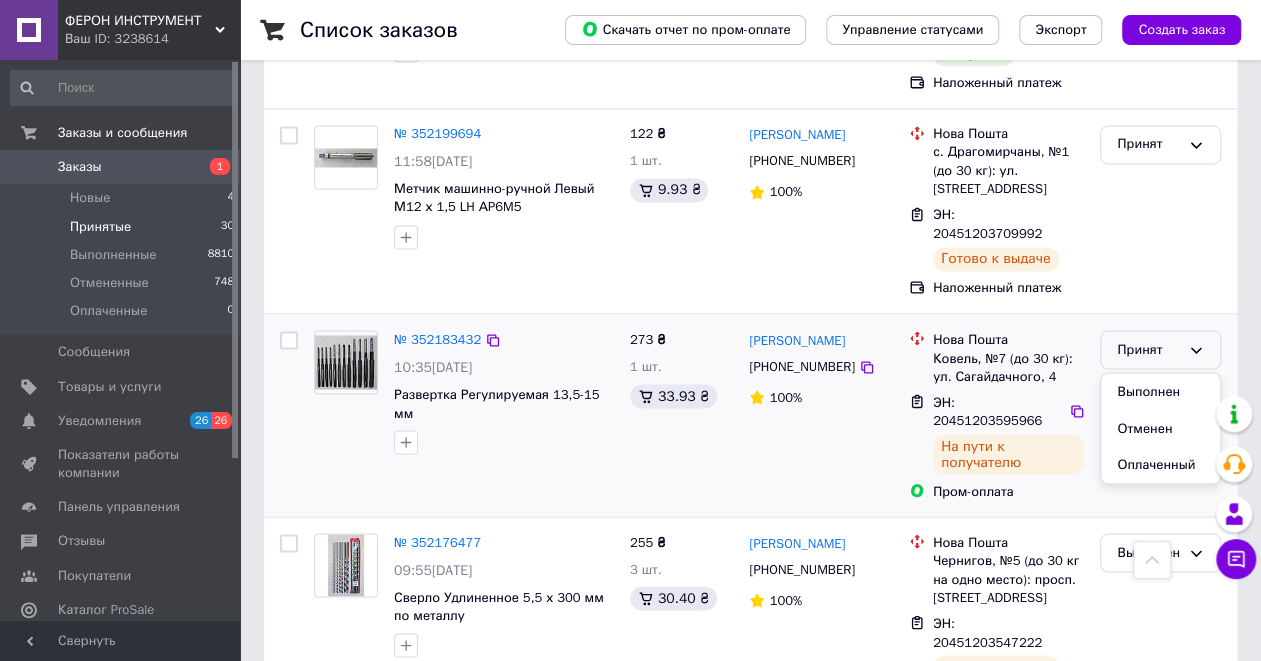 click on "Выполнен" at bounding box center (1160, 391) 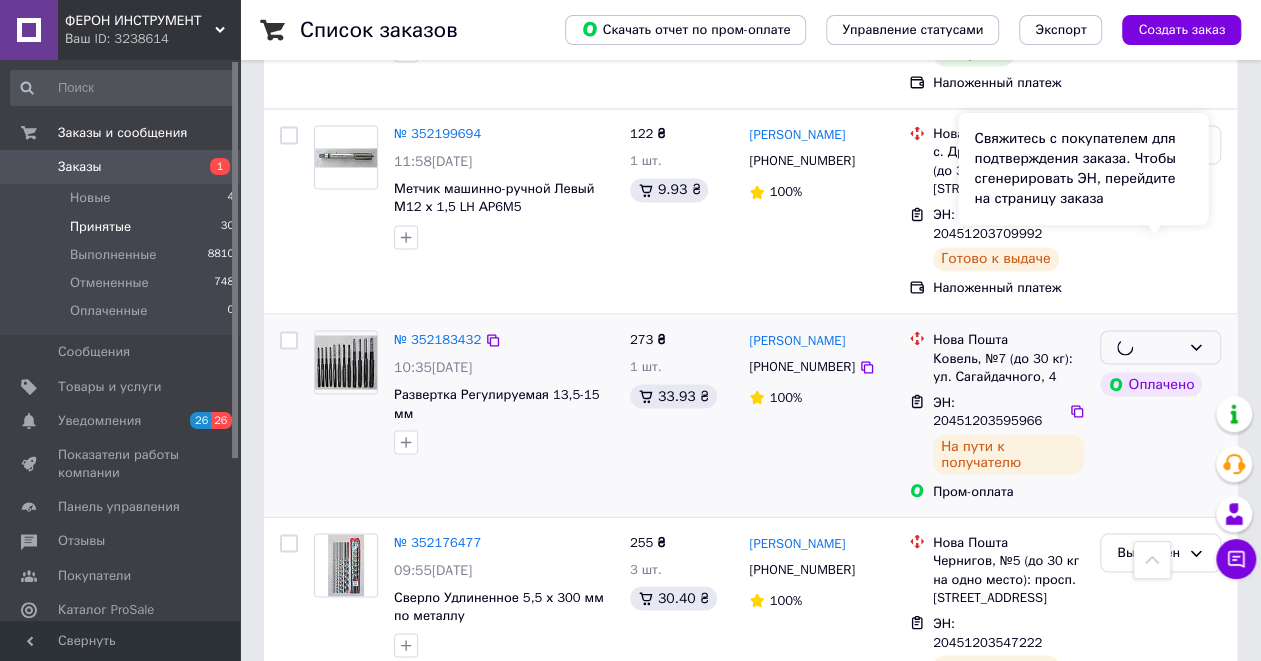 scroll, scrollTop: 1379, scrollLeft: 0, axis: vertical 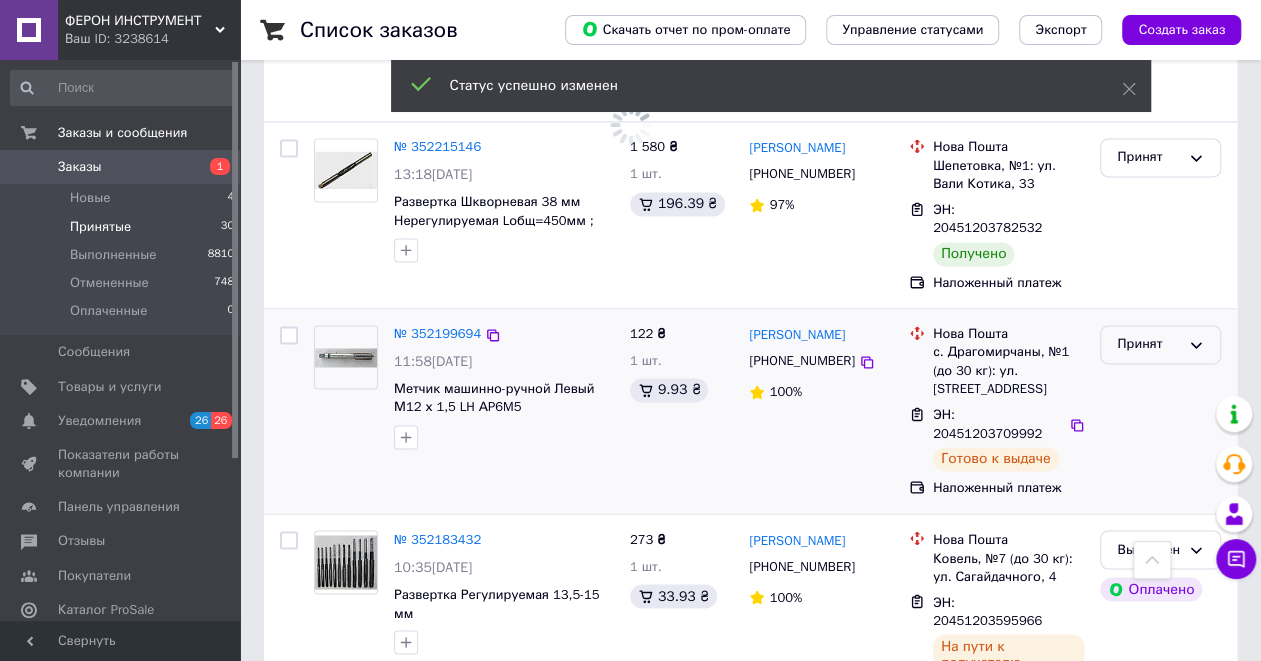 click 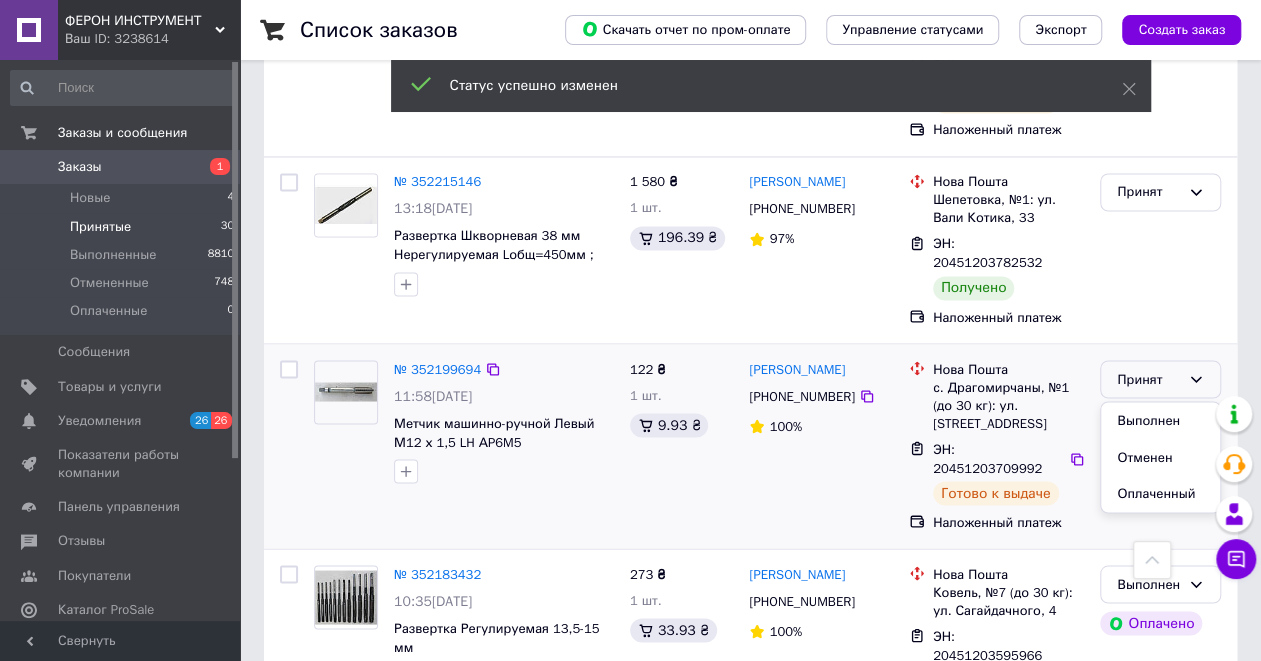 click on "Выполнен" at bounding box center [1160, 420] 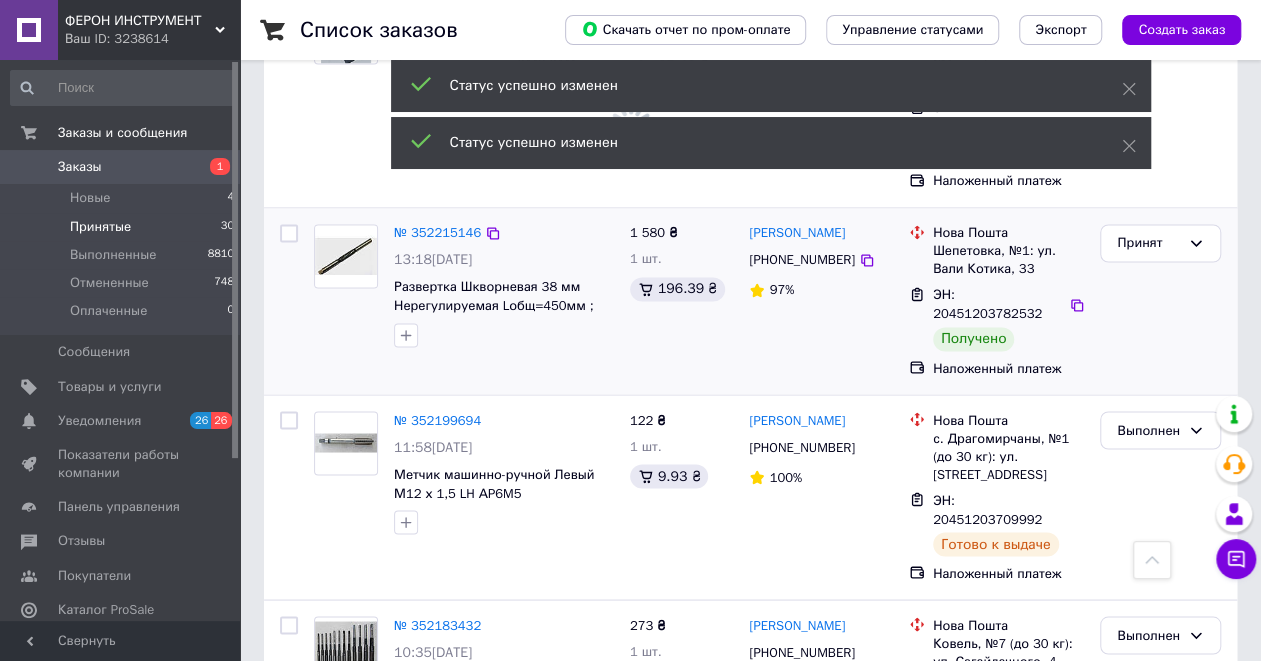 scroll, scrollTop: 1384, scrollLeft: 0, axis: vertical 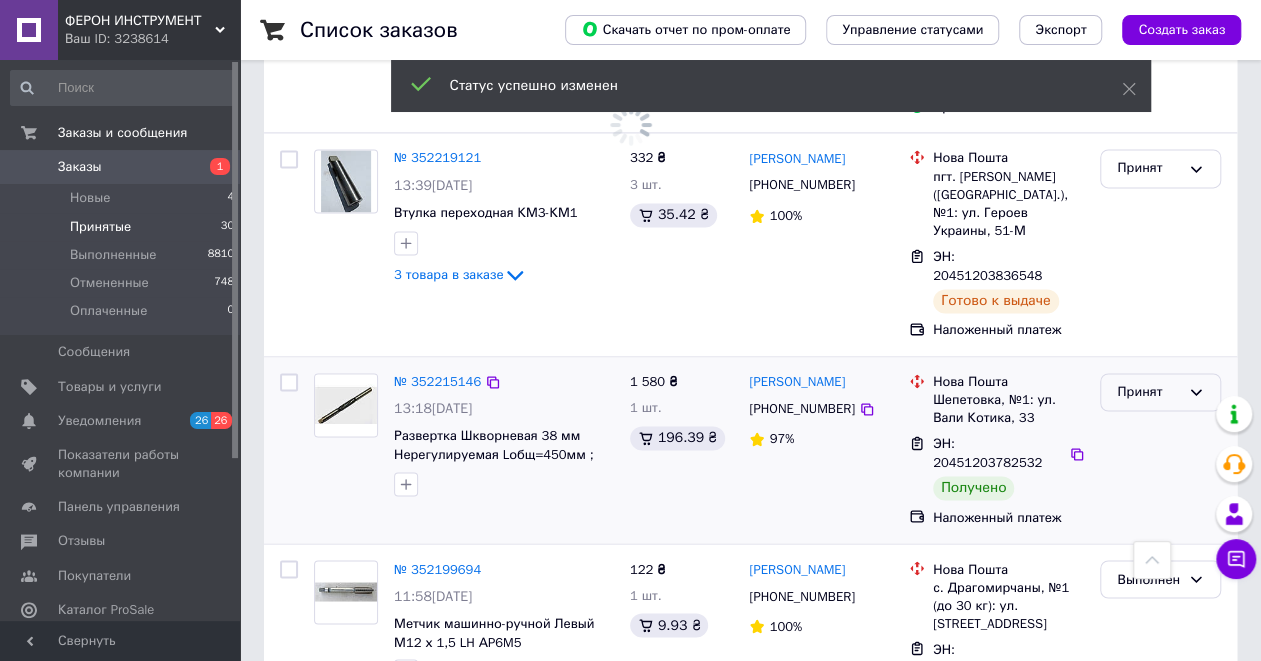 click on "Принят" at bounding box center [1160, 392] 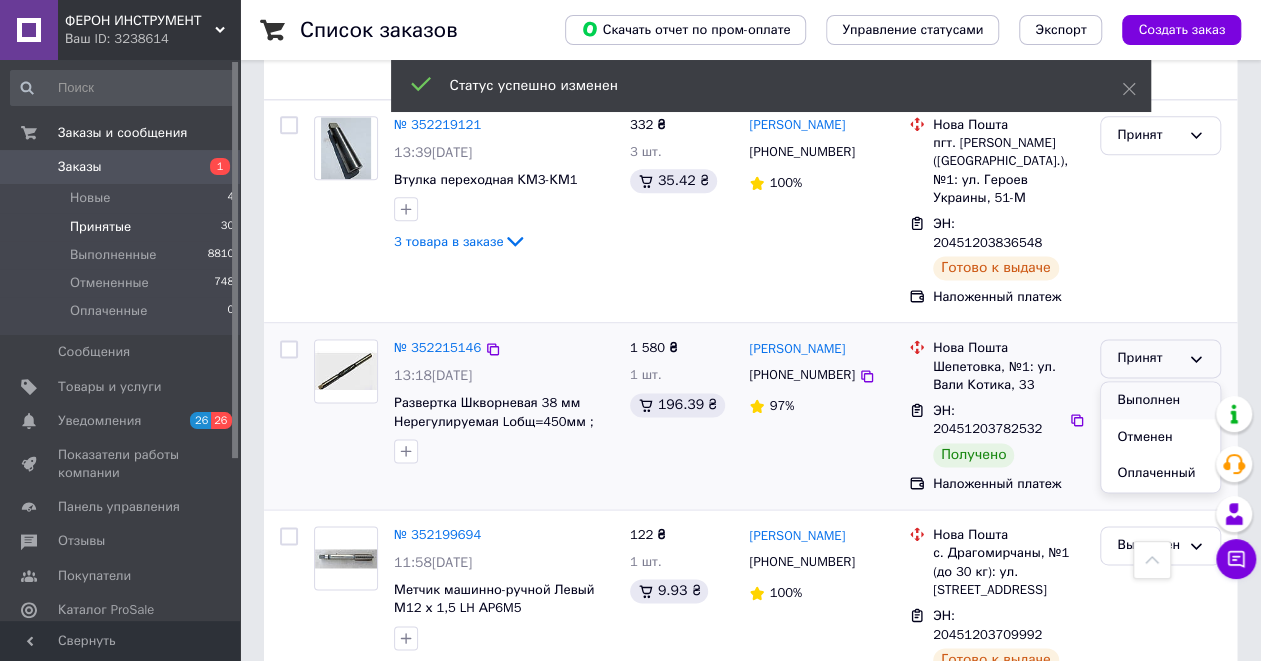 click on "Выполнен" at bounding box center (1160, 400) 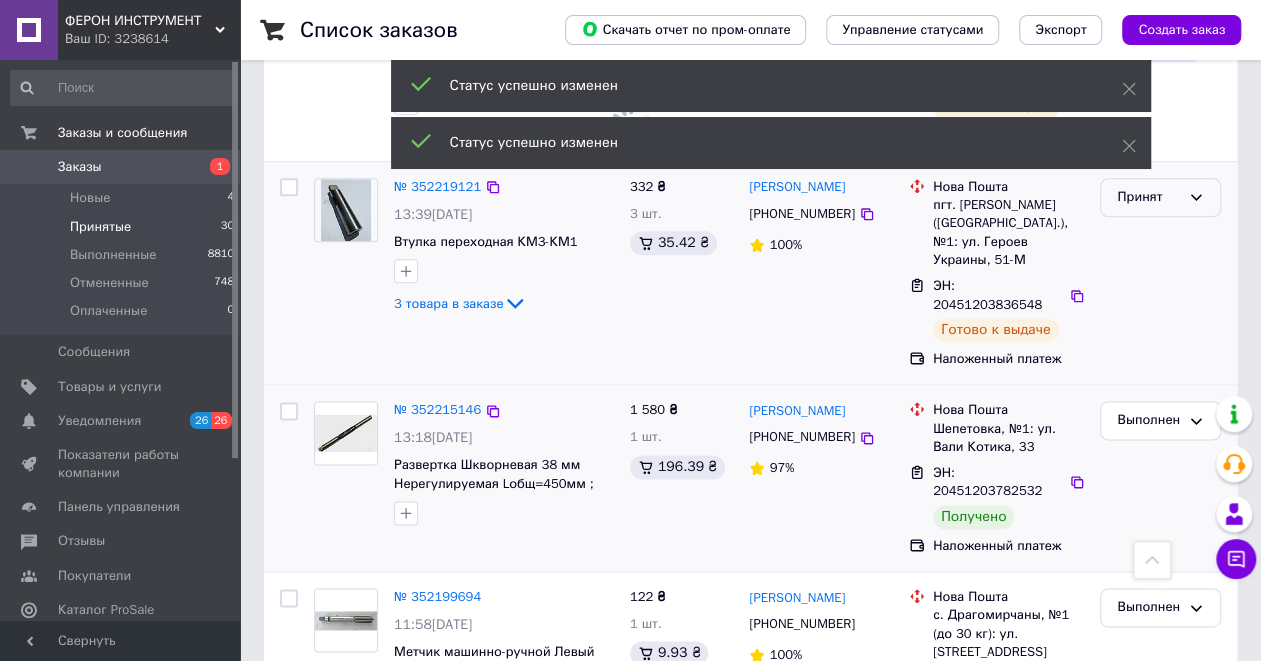 scroll, scrollTop: 978, scrollLeft: 0, axis: vertical 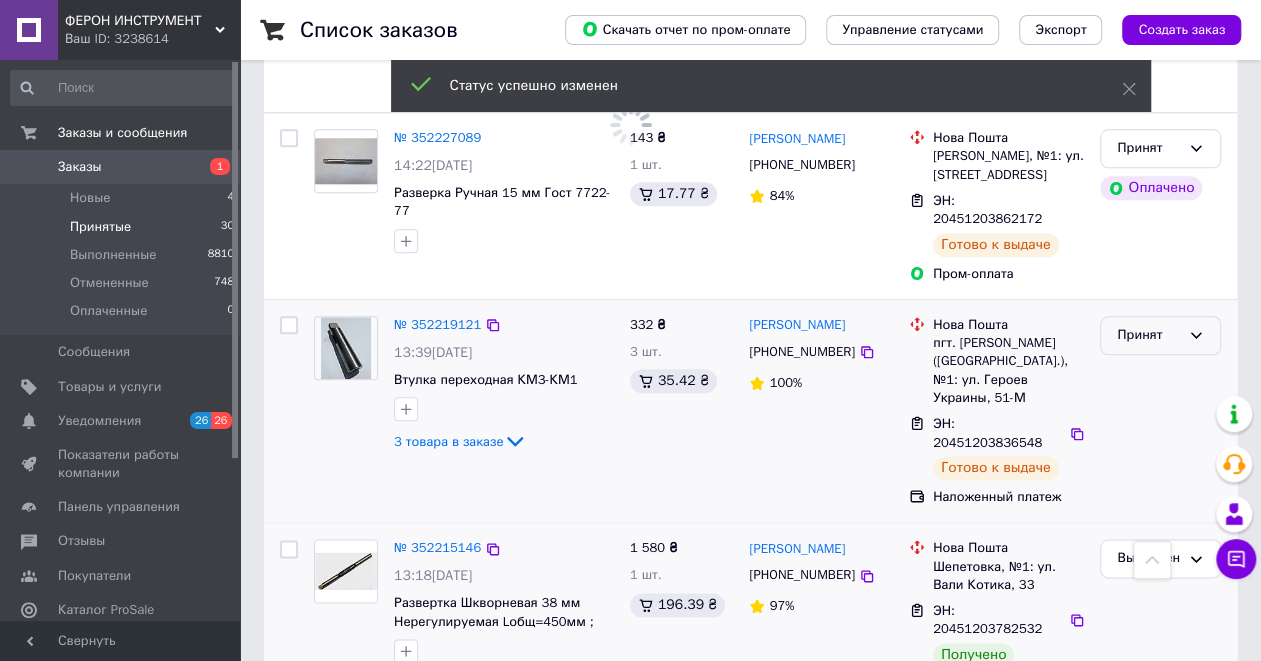 click 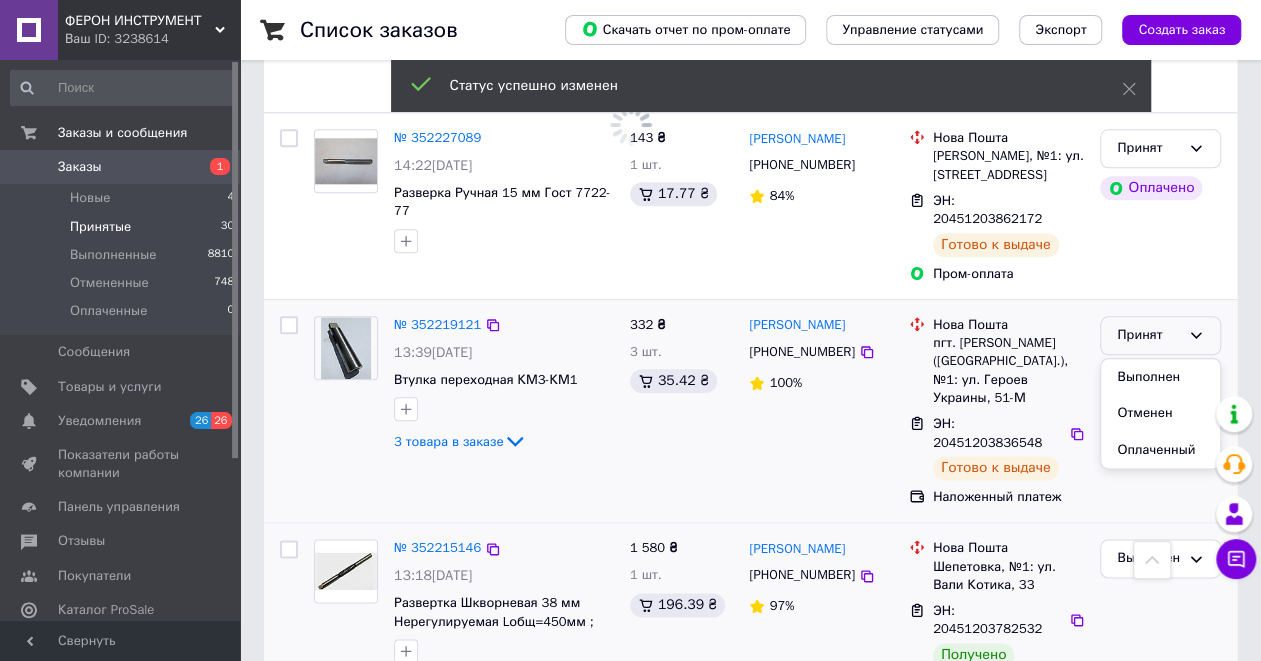 click on "Выполнен" at bounding box center (1160, 377) 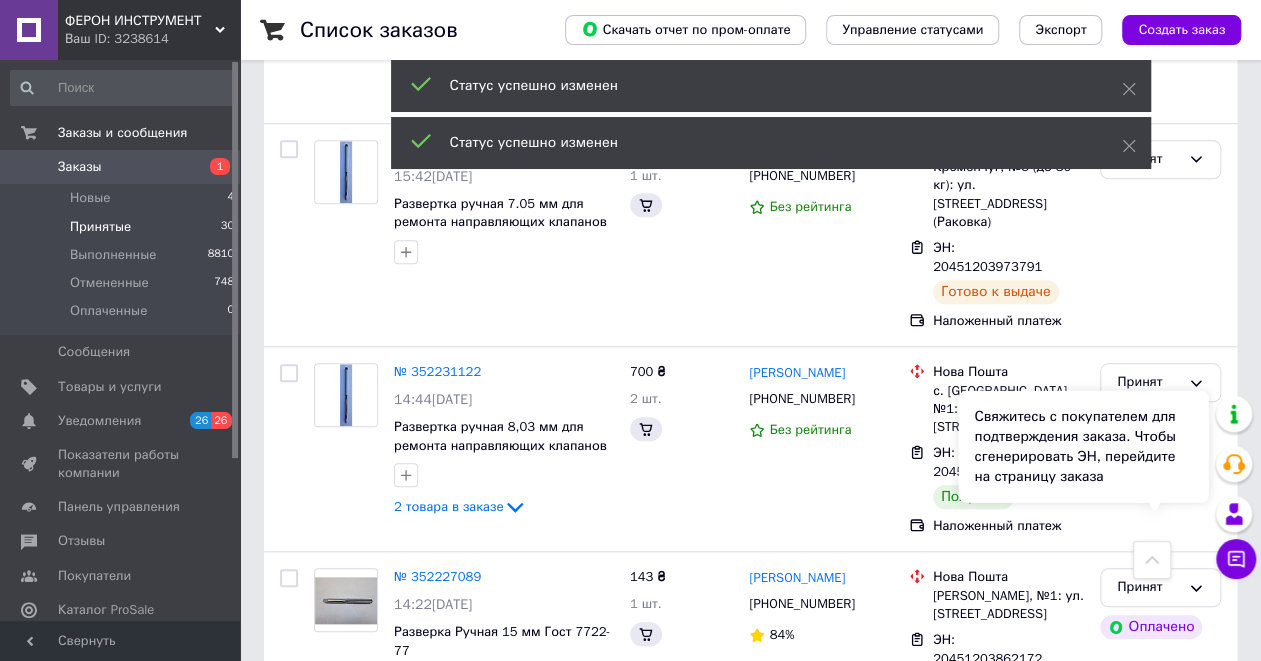 scroll, scrollTop: 984, scrollLeft: 0, axis: vertical 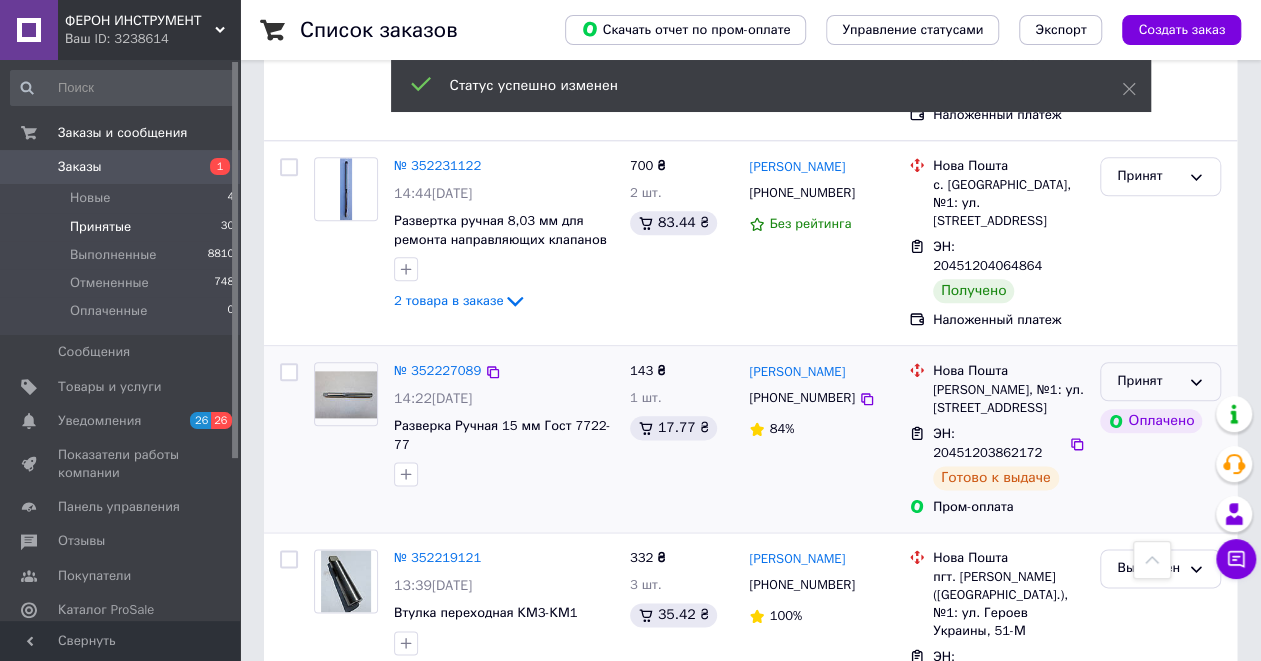 click 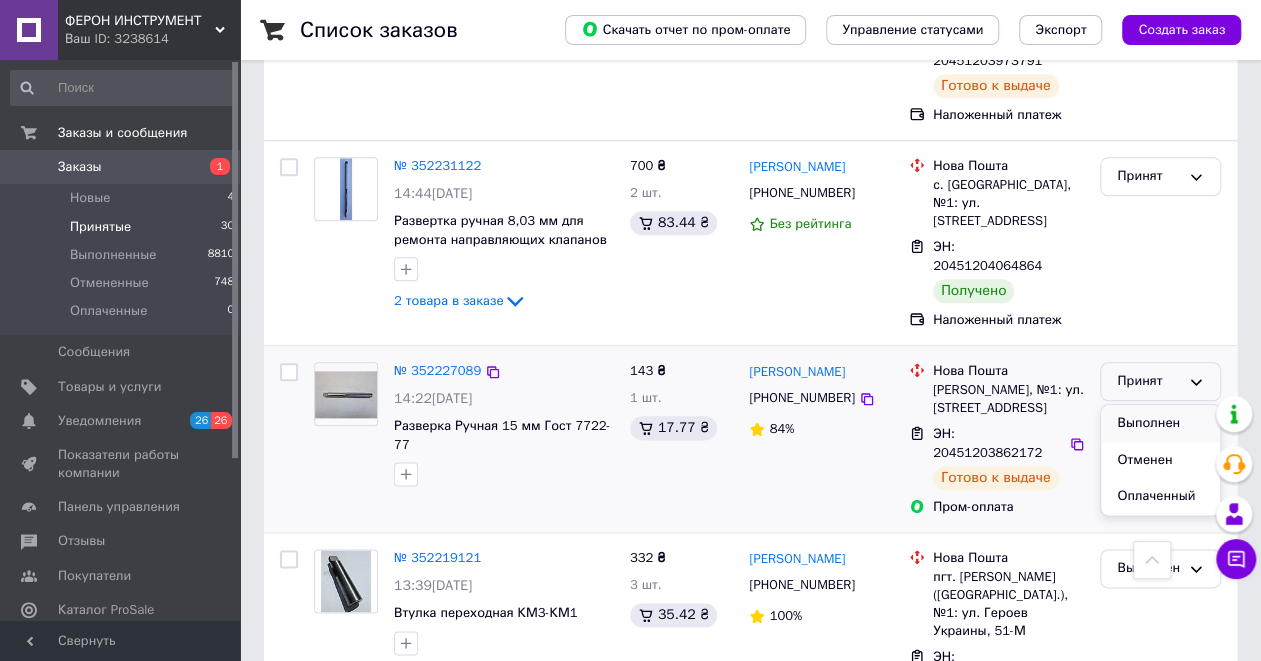 click on "Выполнен" at bounding box center [1160, 423] 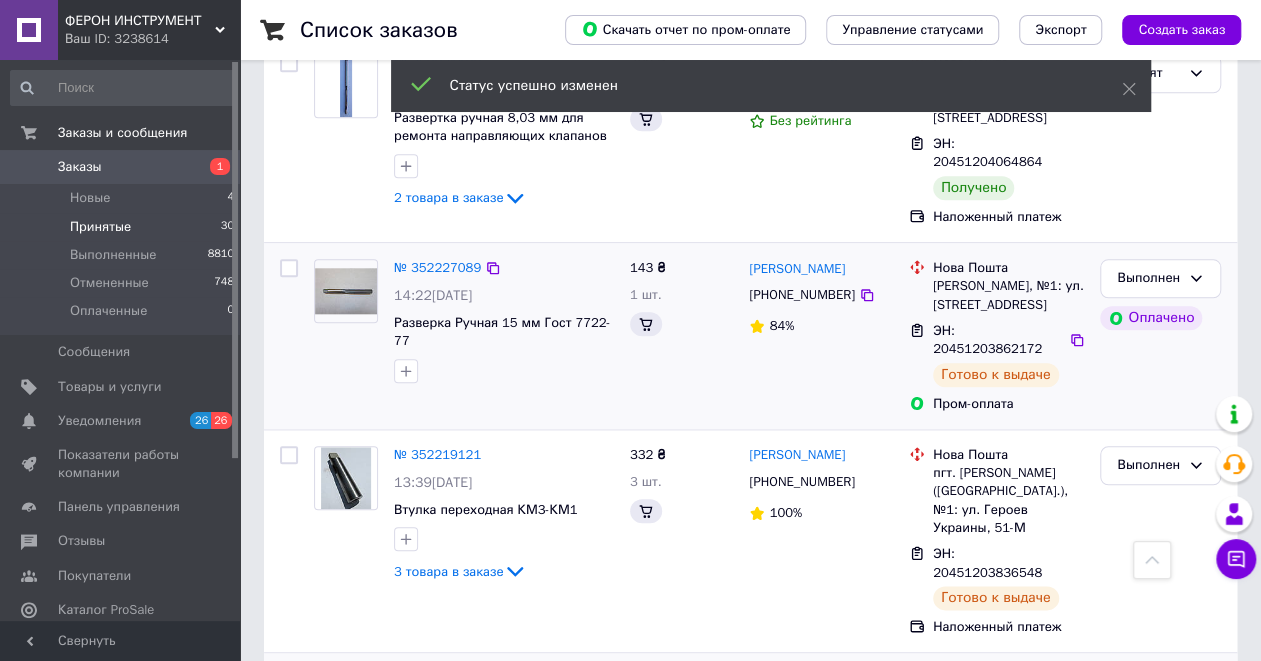 scroll, scrollTop: 578, scrollLeft: 0, axis: vertical 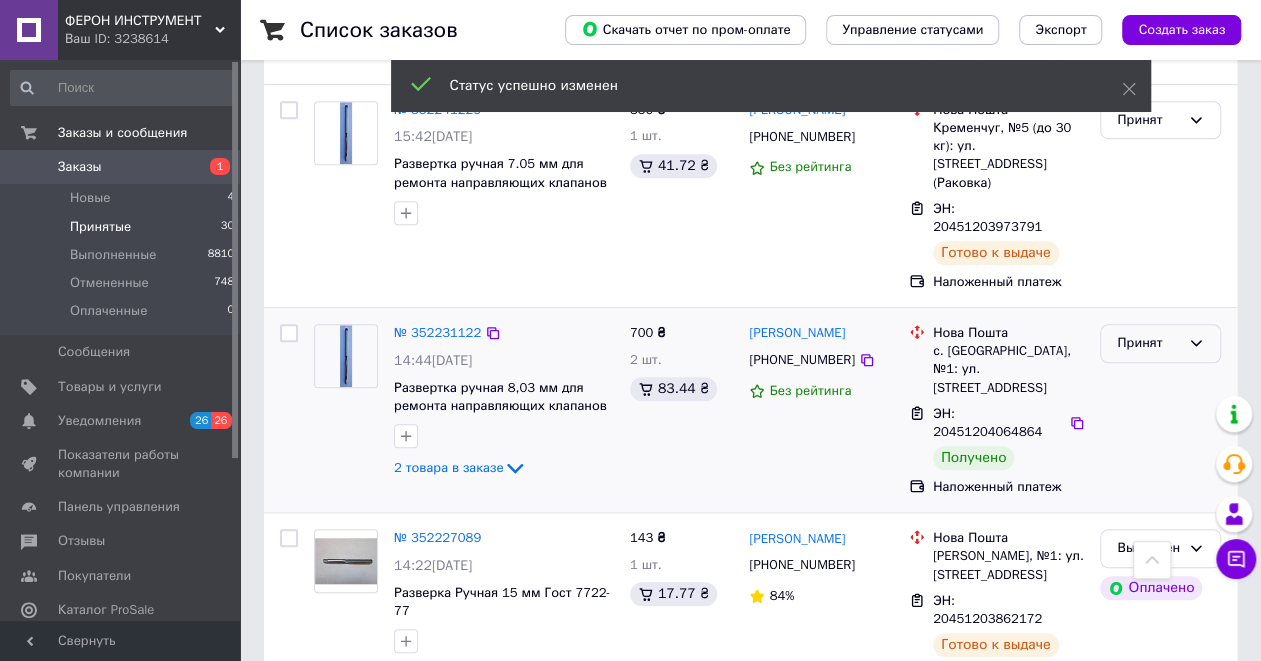 click 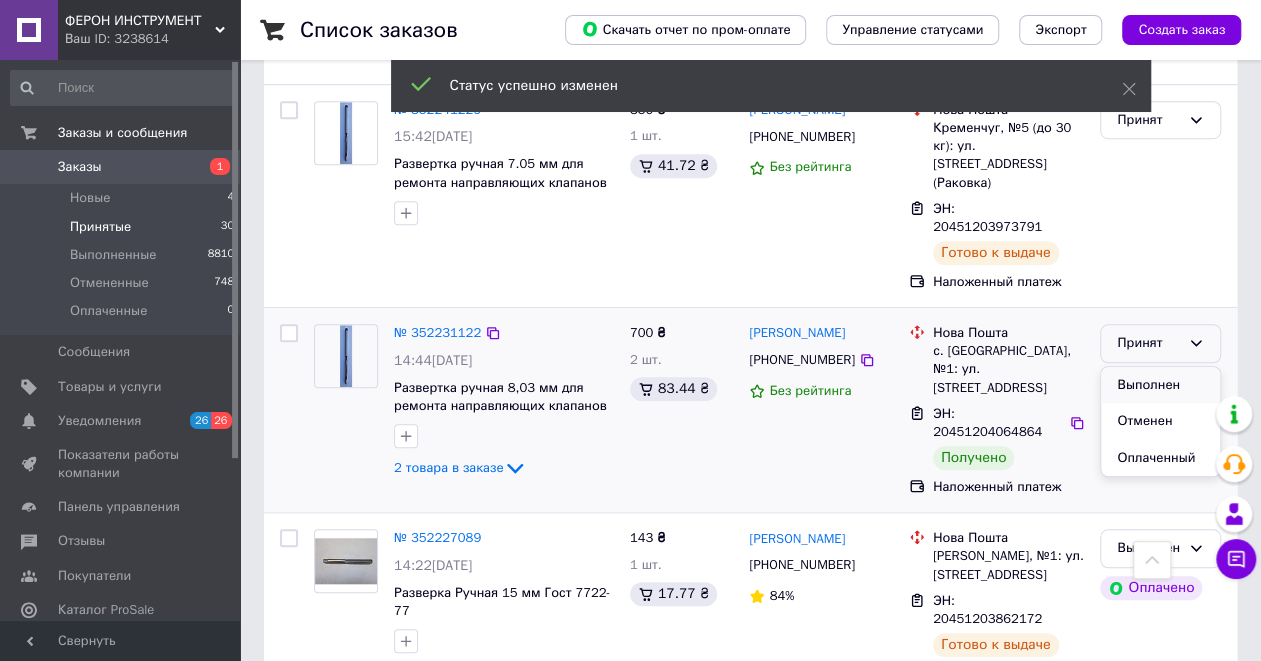 click on "Выполнен" at bounding box center (1160, 385) 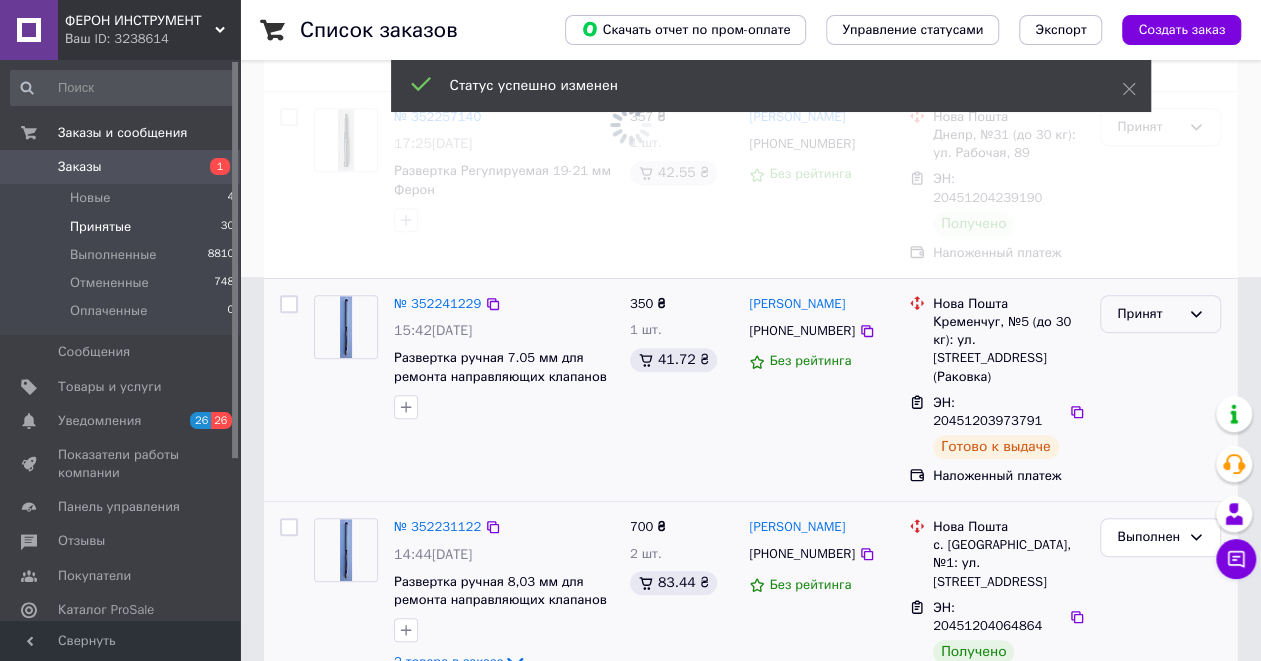 scroll, scrollTop: 311, scrollLeft: 0, axis: vertical 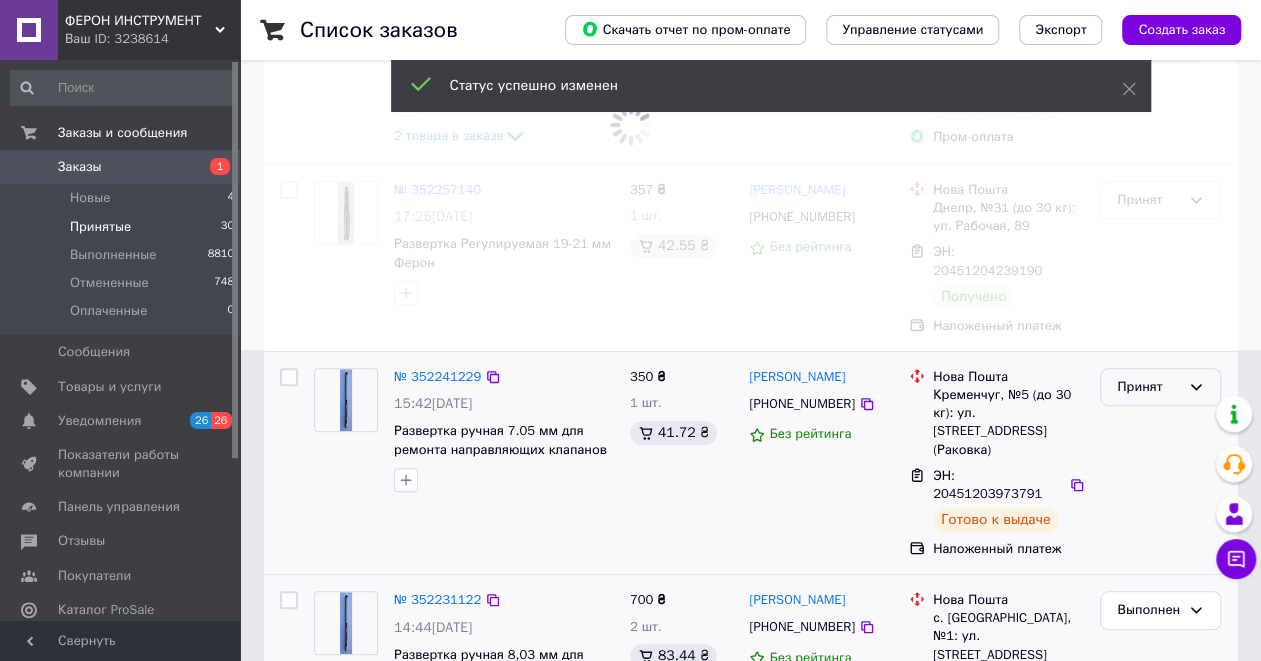 click 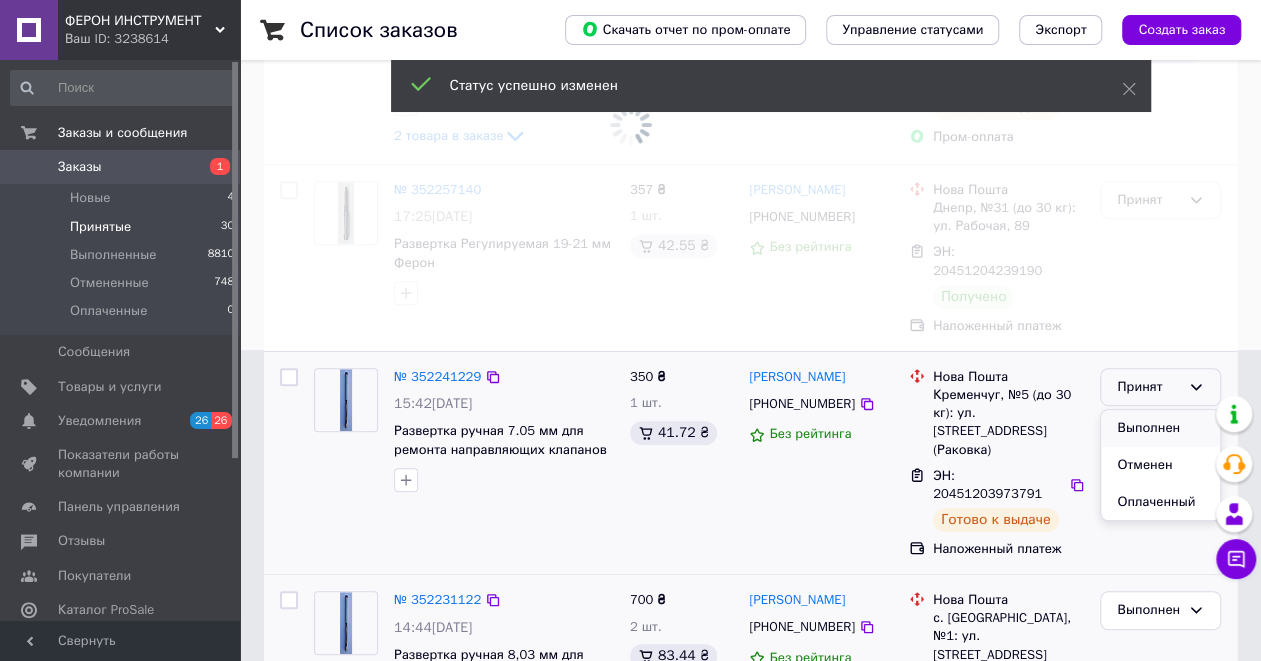 click on "Выполнен" at bounding box center [1160, 428] 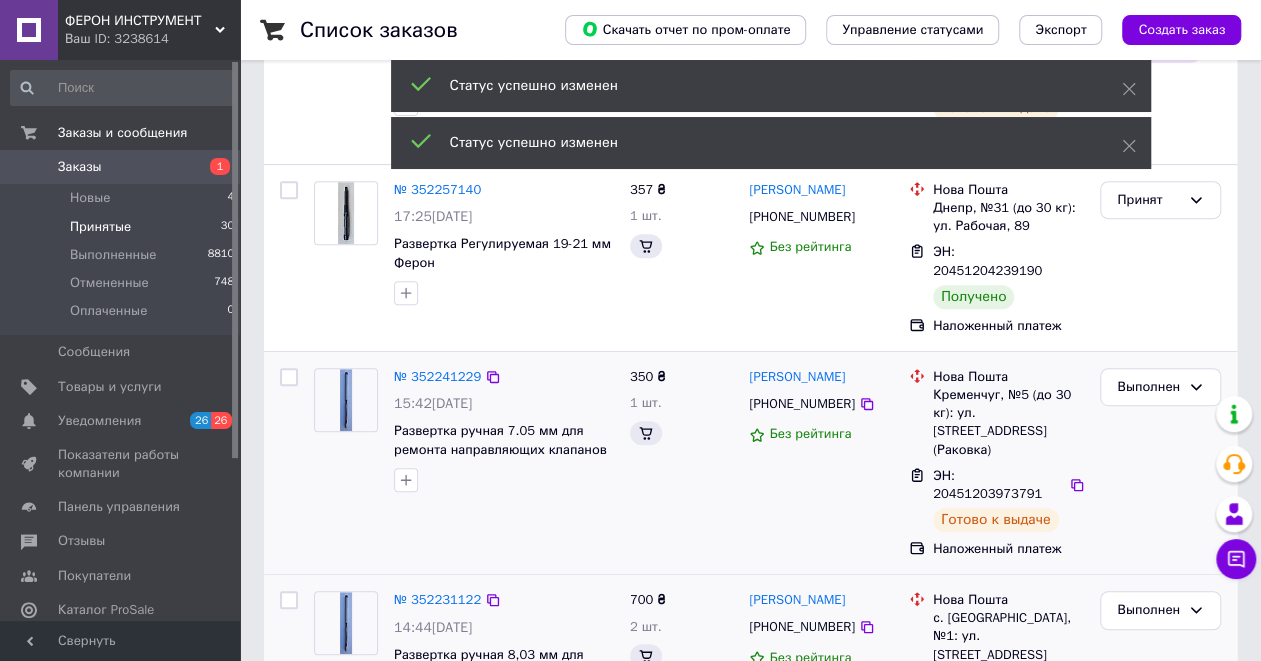 scroll, scrollTop: 178, scrollLeft: 0, axis: vertical 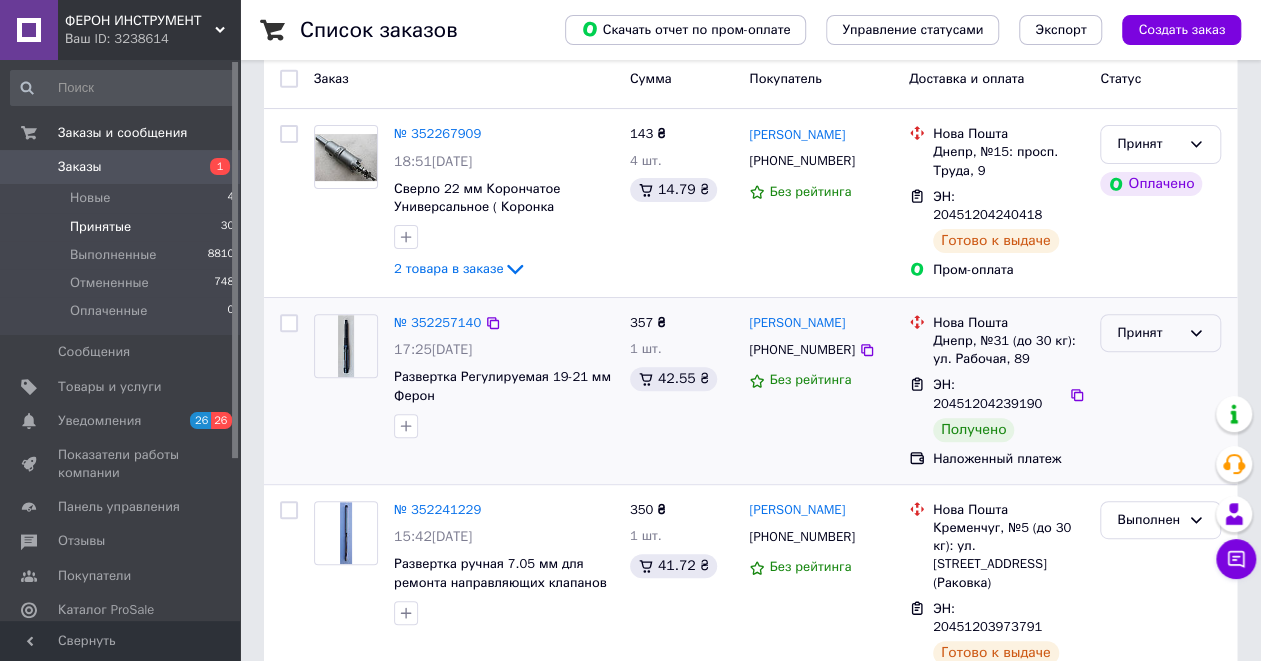 click 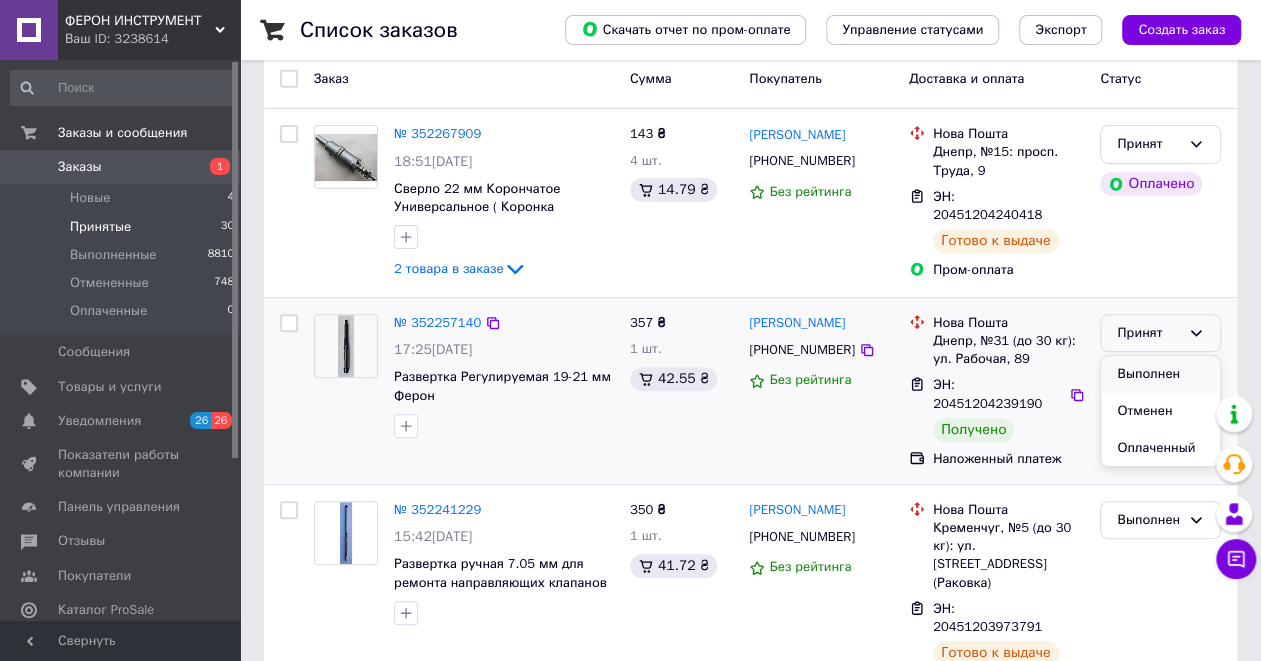 click on "Выполнен" at bounding box center [1160, 374] 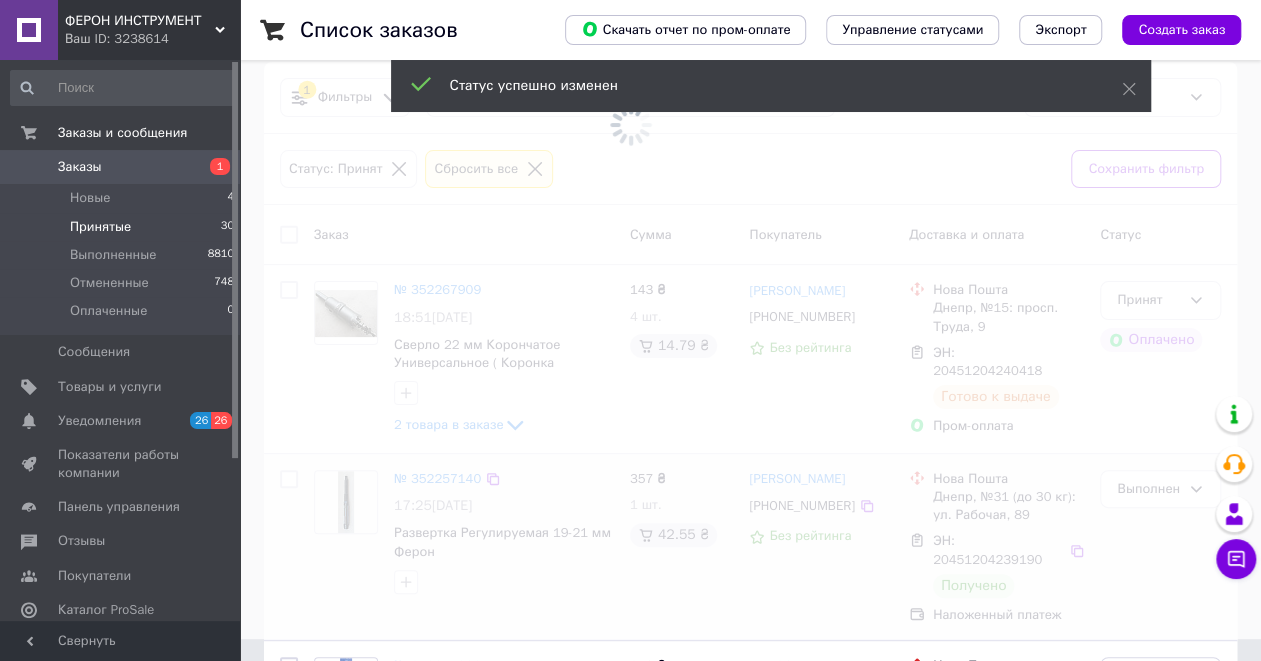 scroll, scrollTop: 0, scrollLeft: 0, axis: both 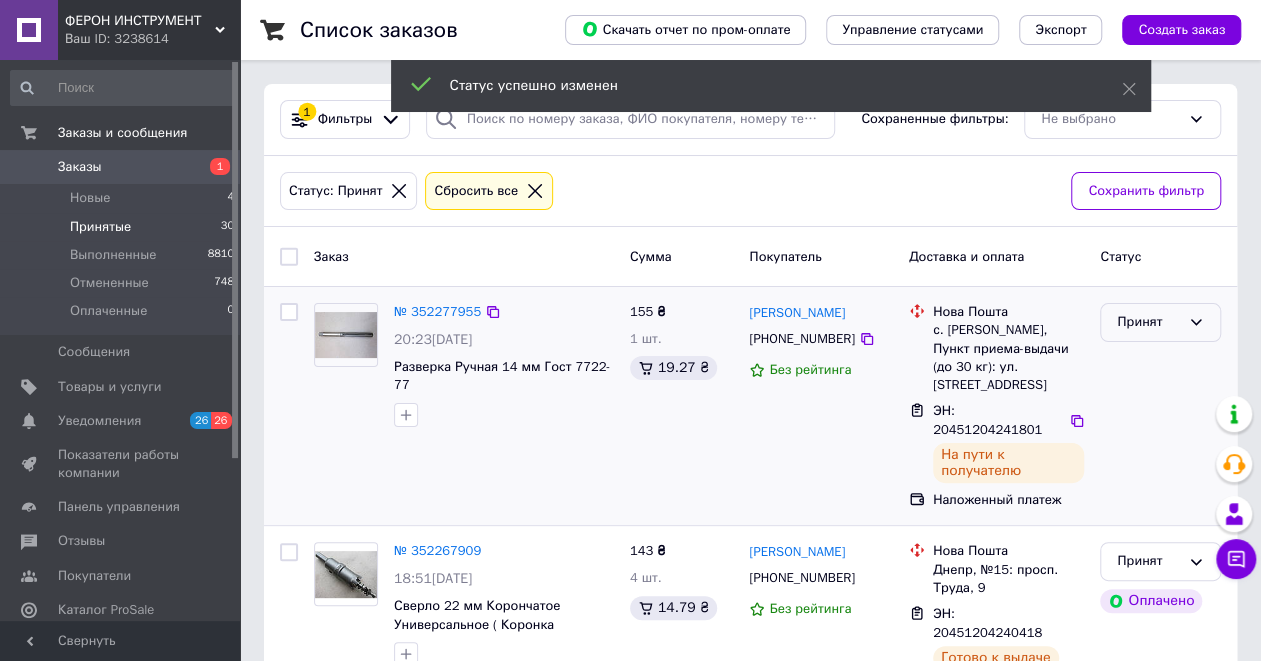 click 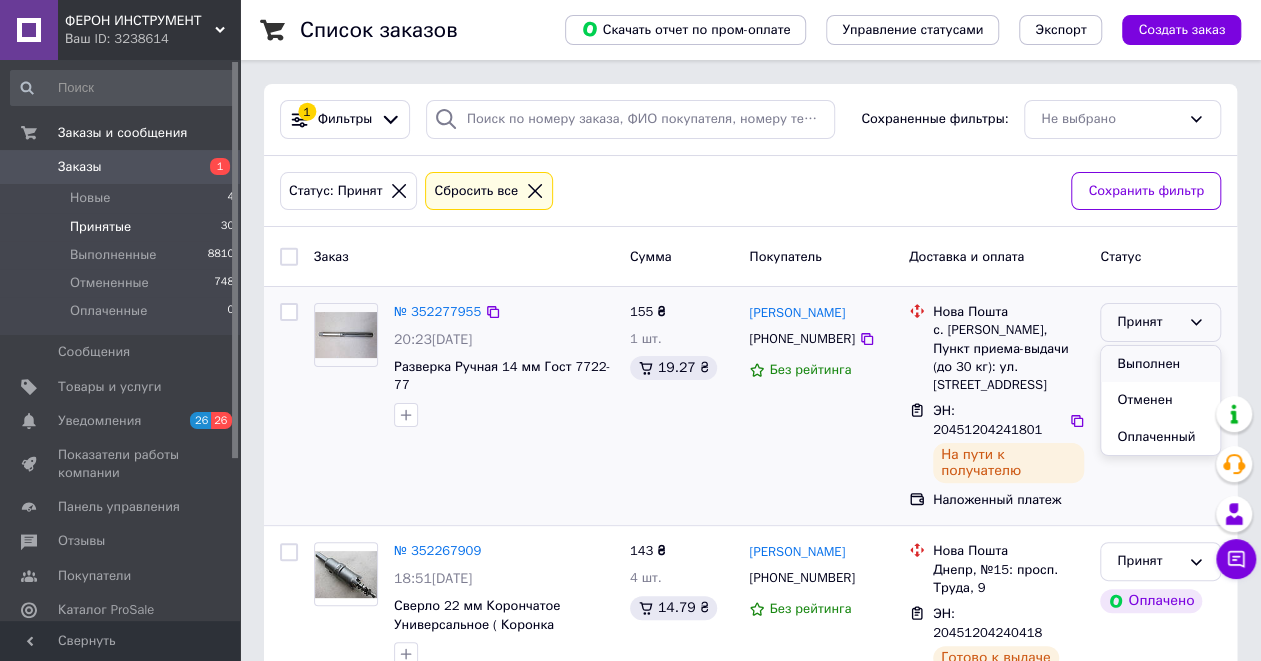 click on "Выполнен" at bounding box center [1160, 364] 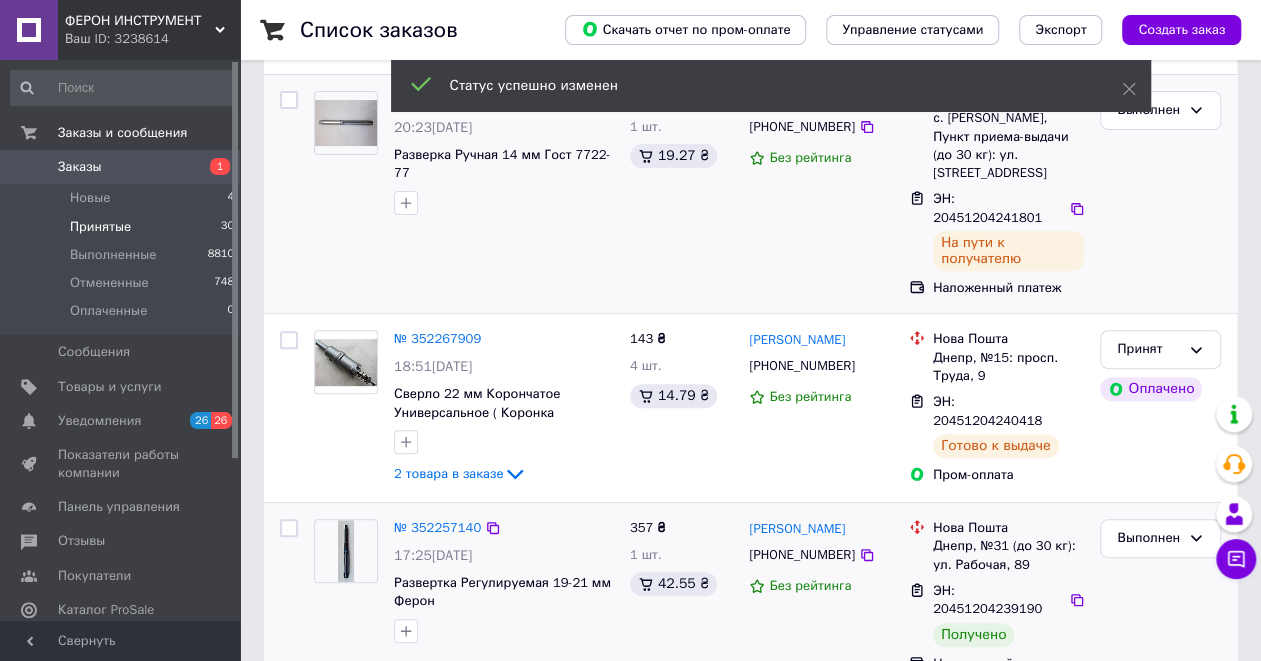 scroll, scrollTop: 266, scrollLeft: 0, axis: vertical 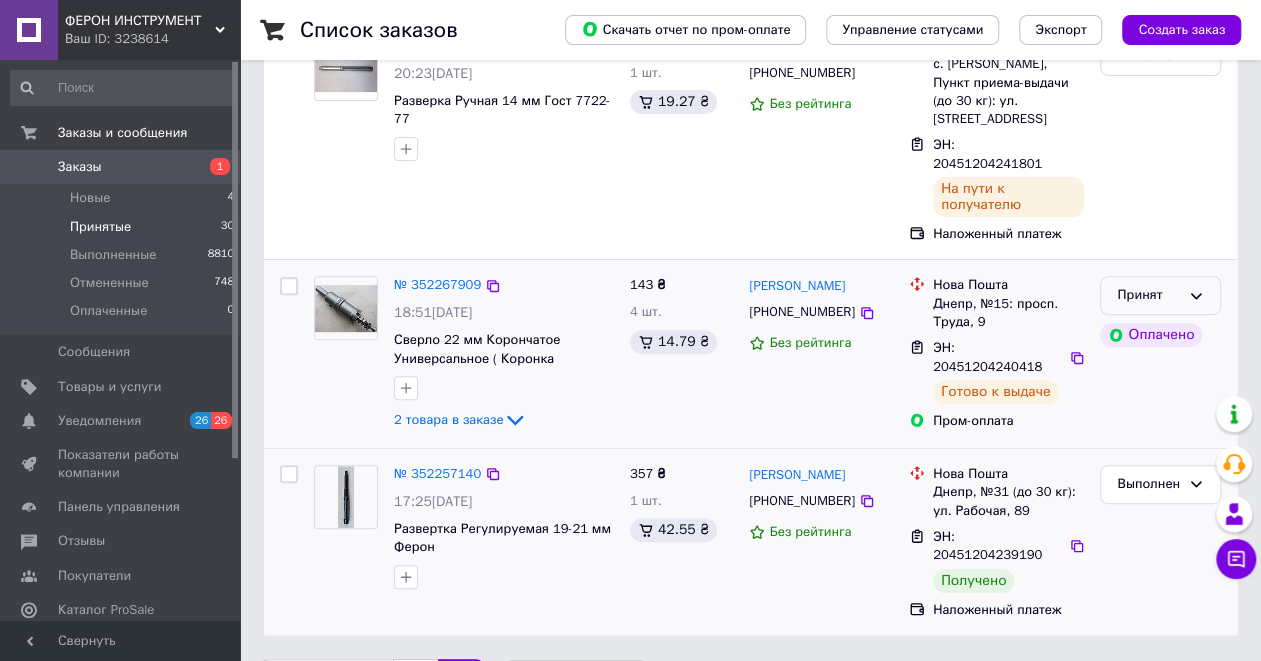 click 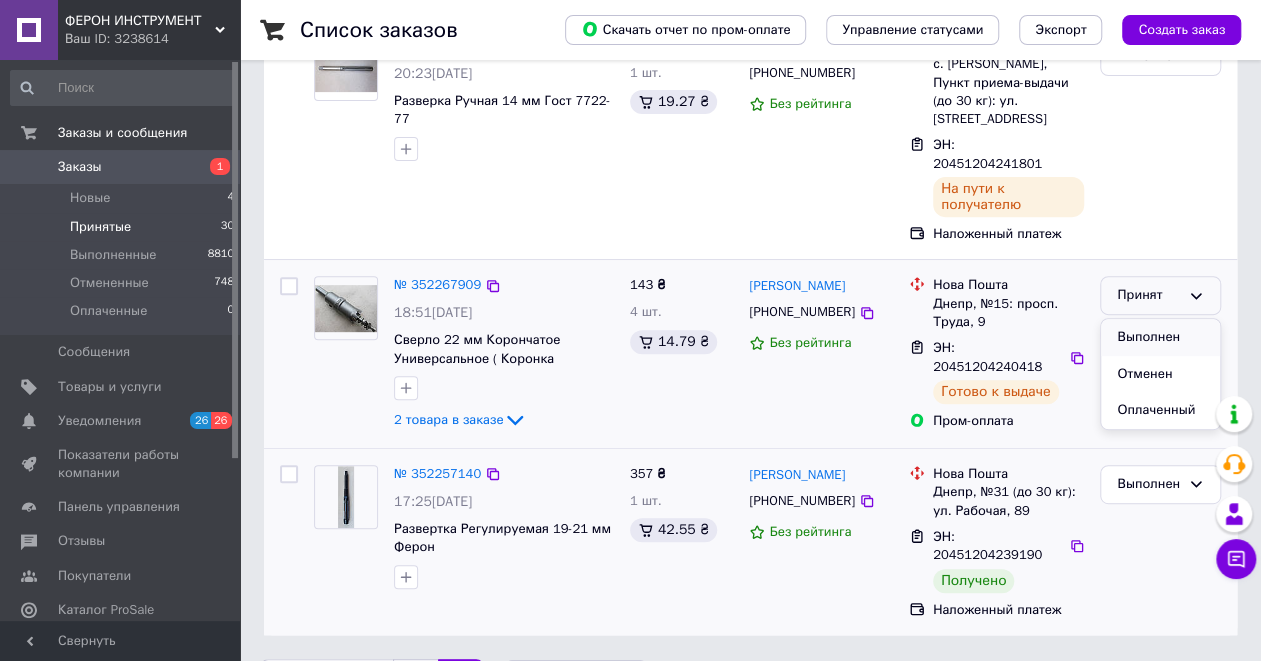 click on "Выполнен" at bounding box center [1160, 337] 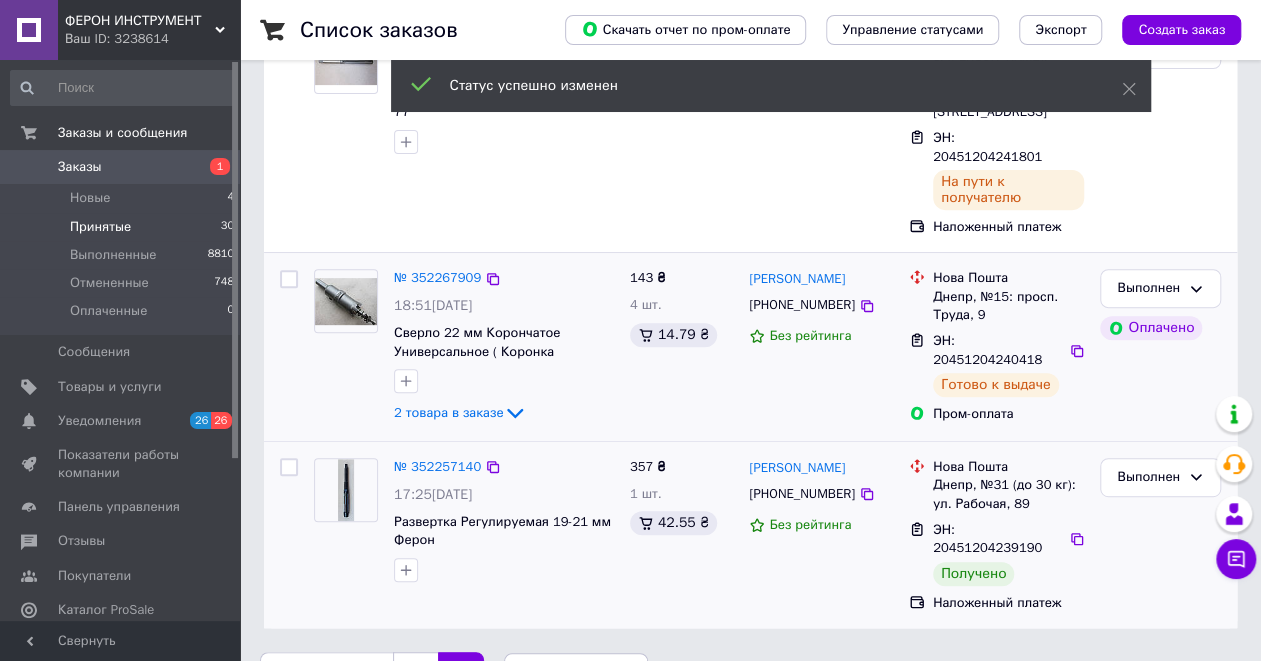 scroll, scrollTop: 275, scrollLeft: 0, axis: vertical 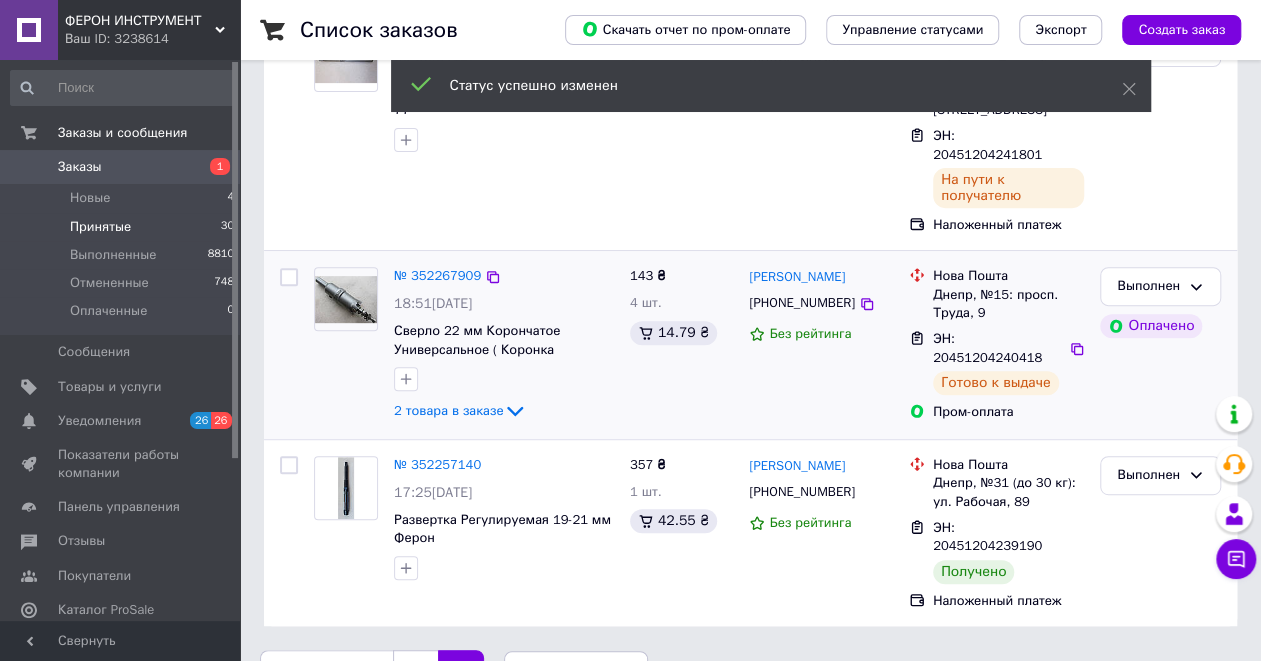 click on "1" at bounding box center (415, 671) 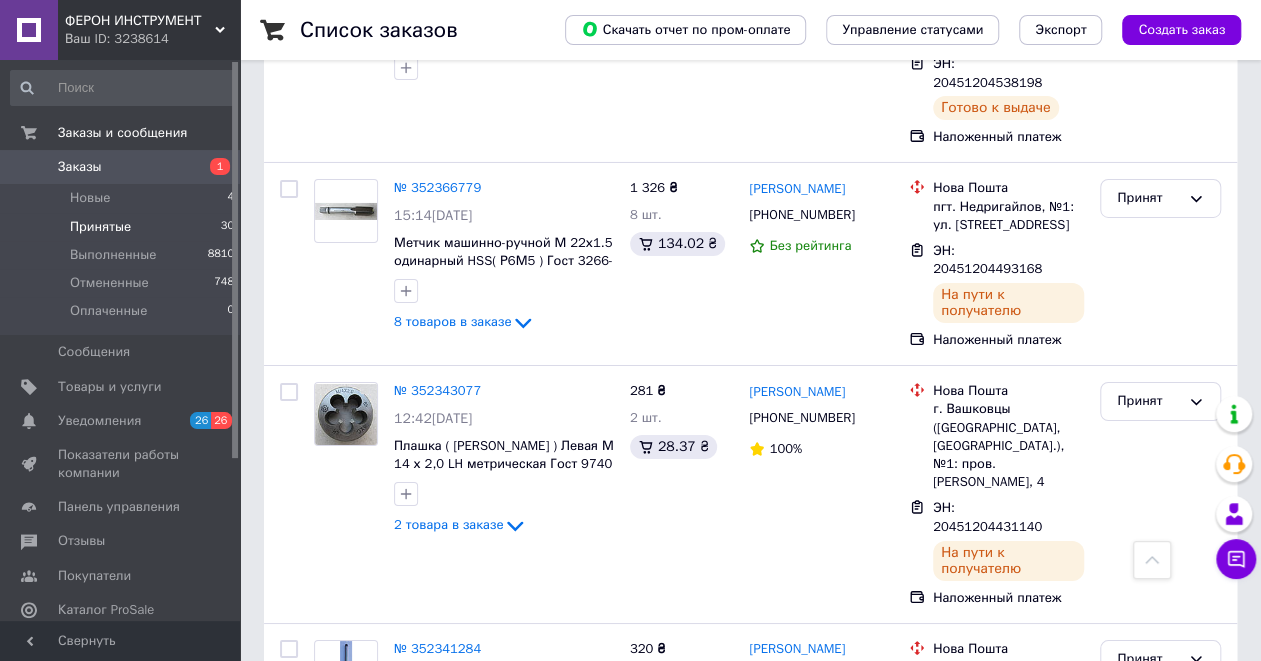 scroll, scrollTop: 3499, scrollLeft: 0, axis: vertical 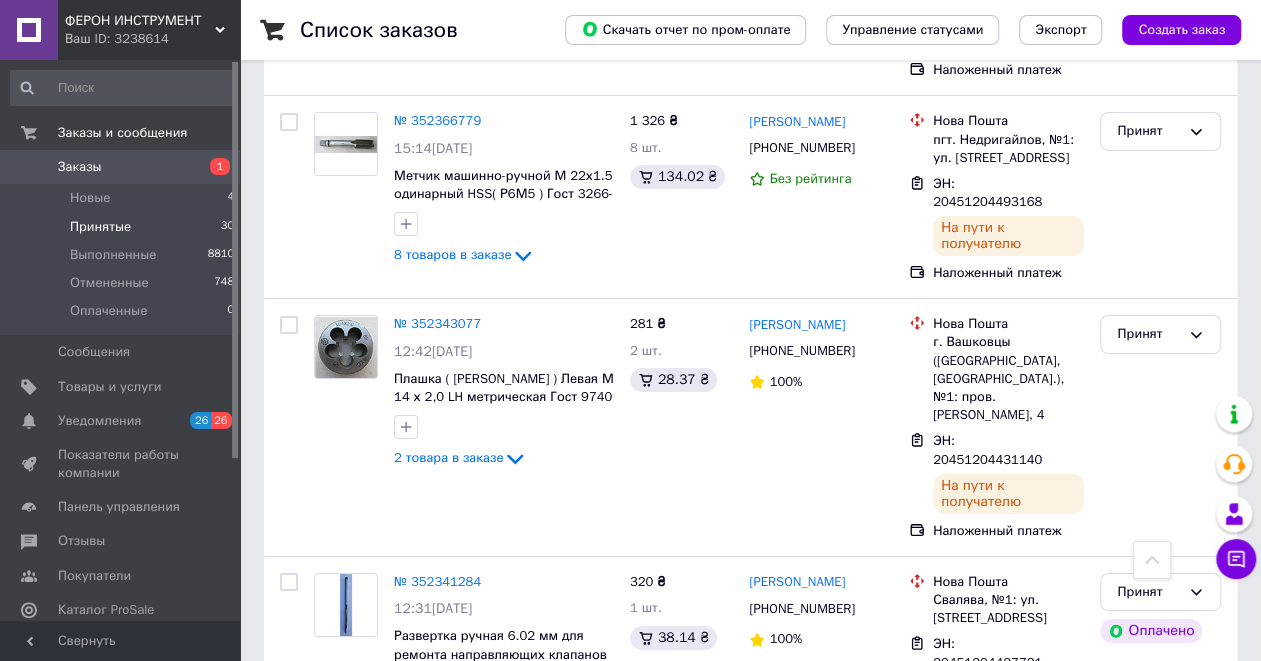 click on "Принят" at bounding box center (1160, 795) 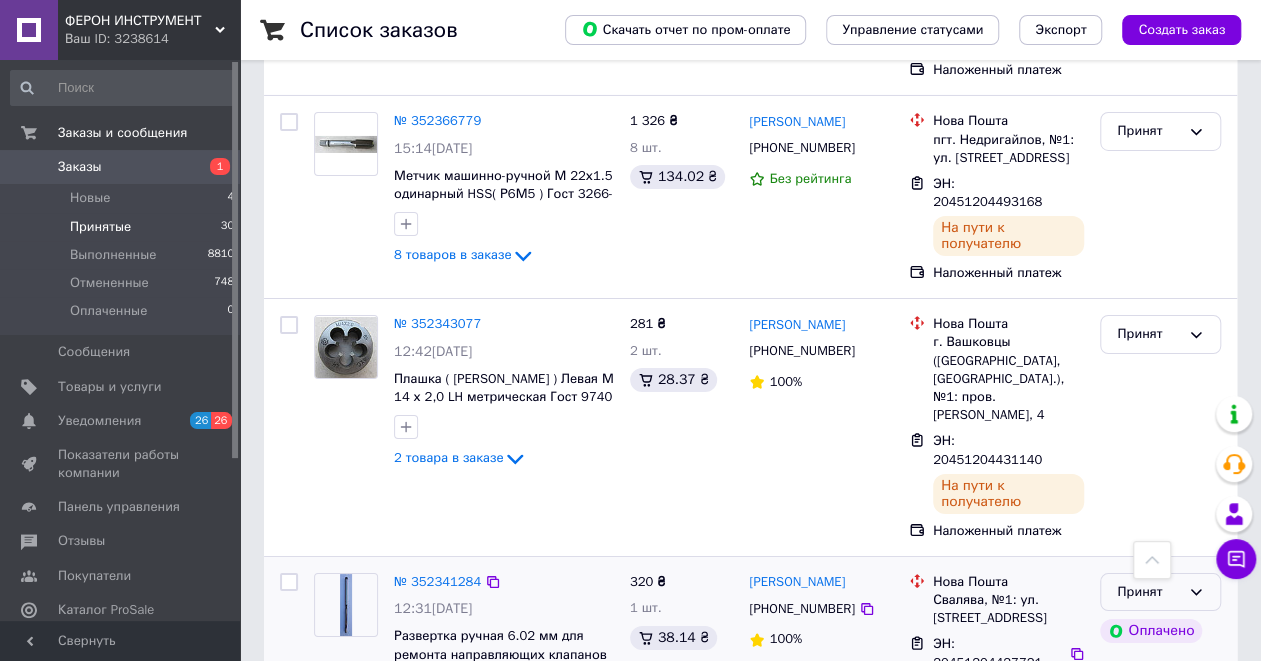 click 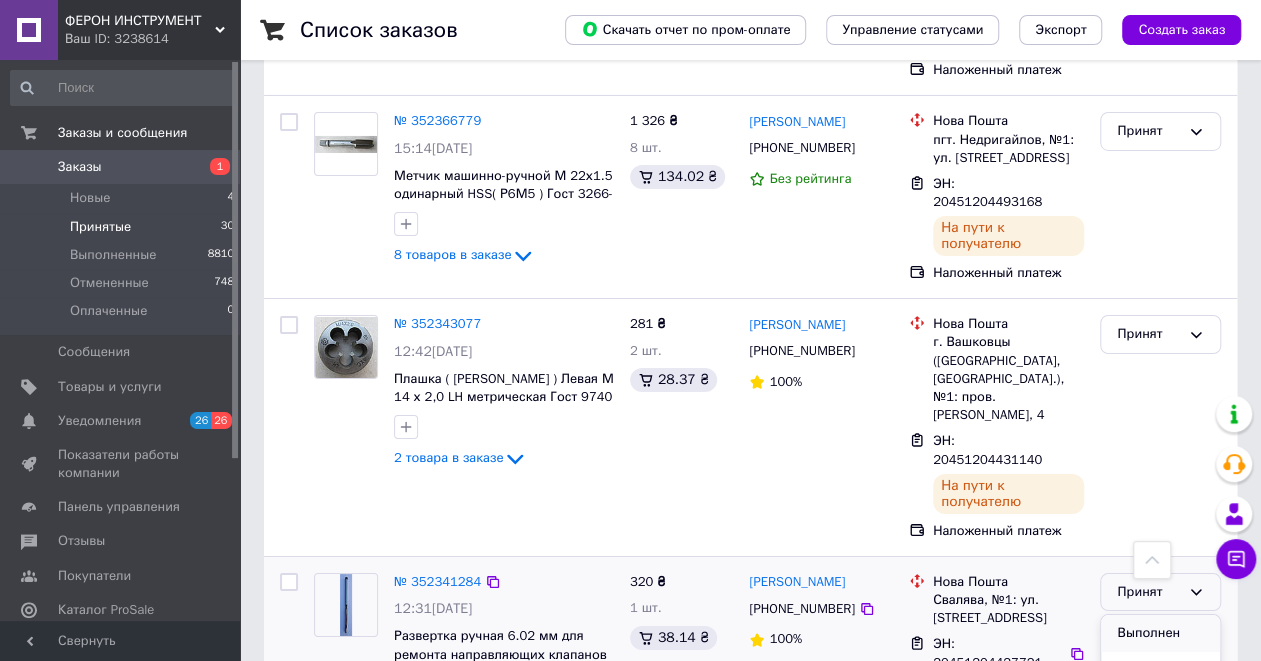 click on "Выполнен" at bounding box center [1160, 633] 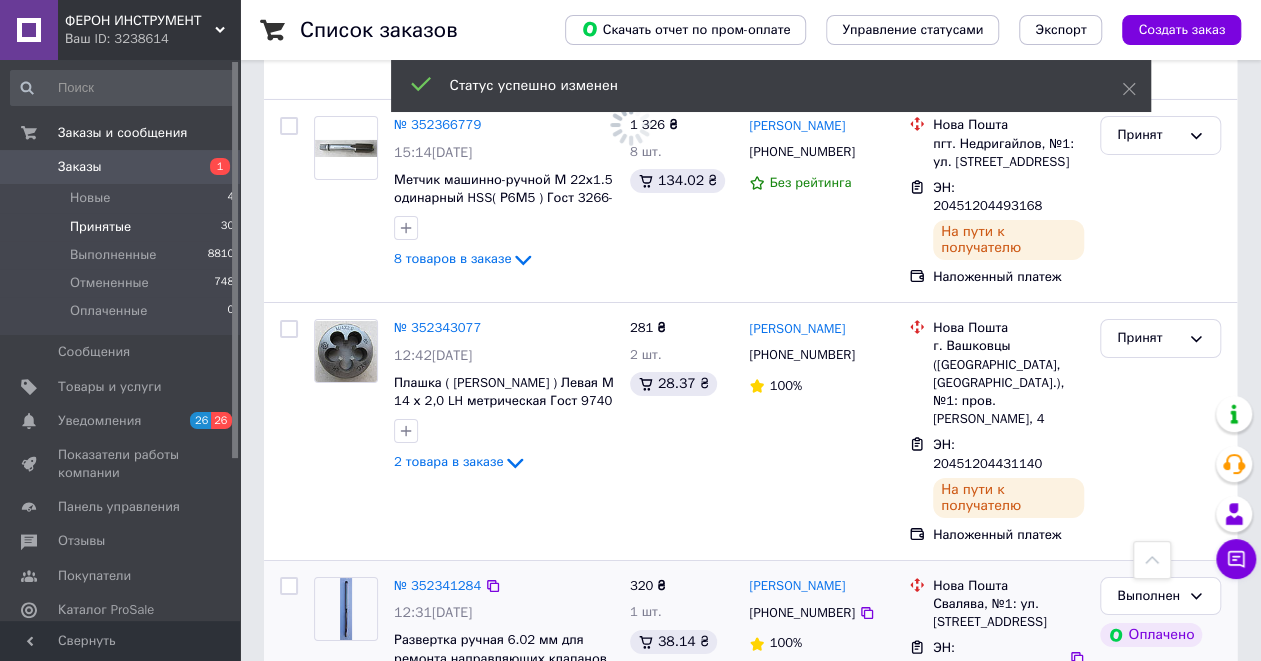 scroll, scrollTop: 3299, scrollLeft: 0, axis: vertical 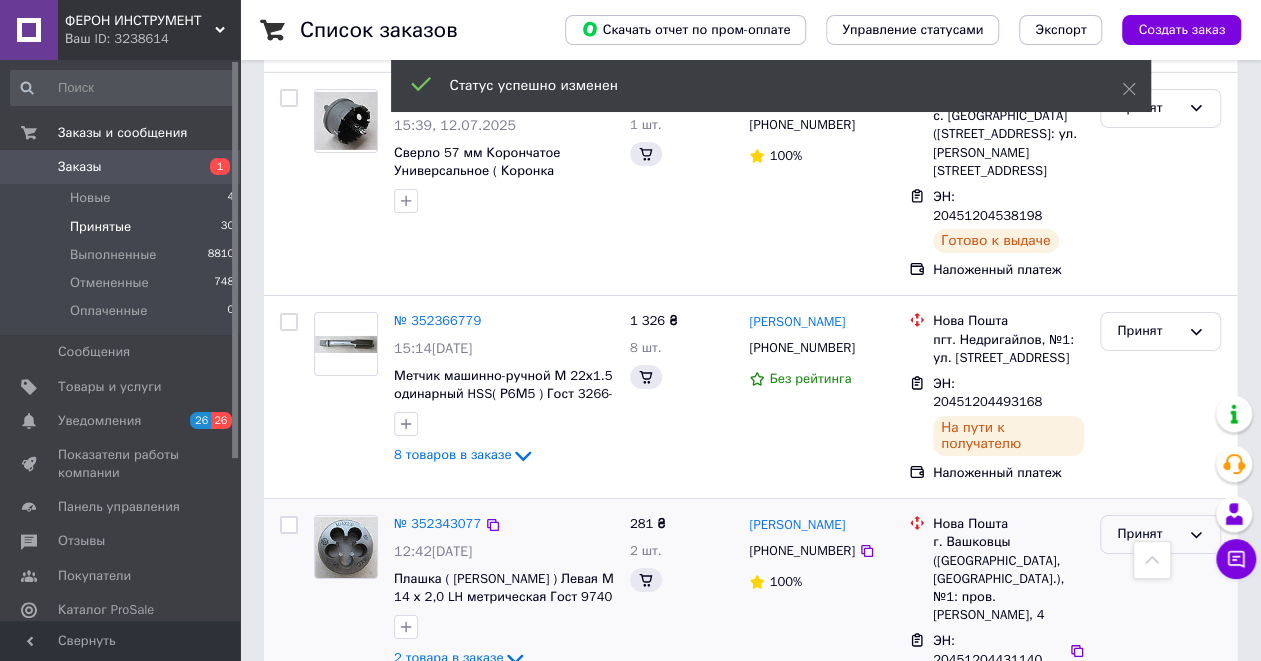 click 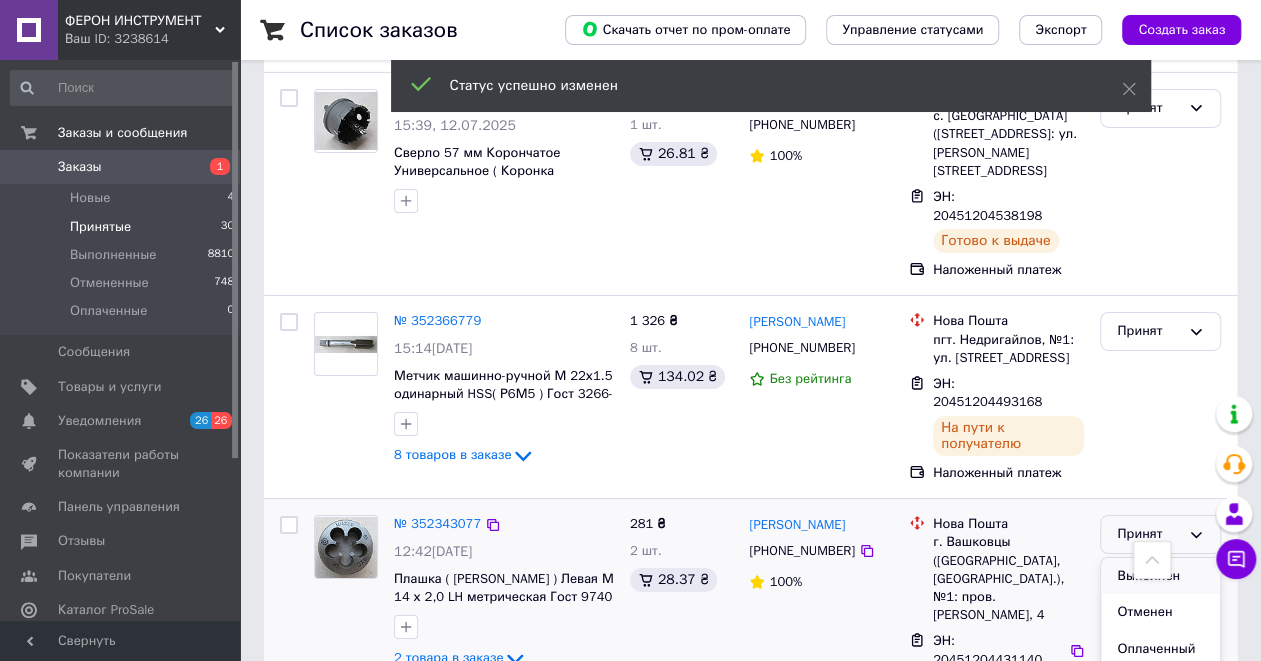 click on "Выполнен" at bounding box center (1160, 576) 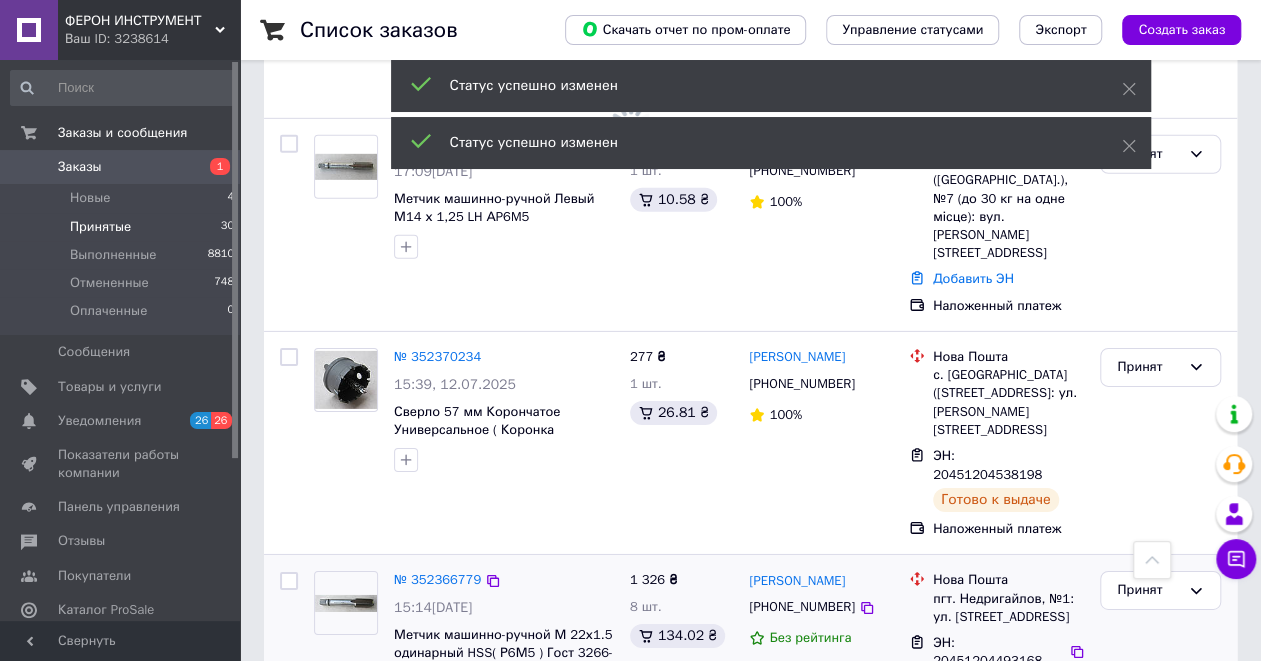 scroll, scrollTop: 3032, scrollLeft: 0, axis: vertical 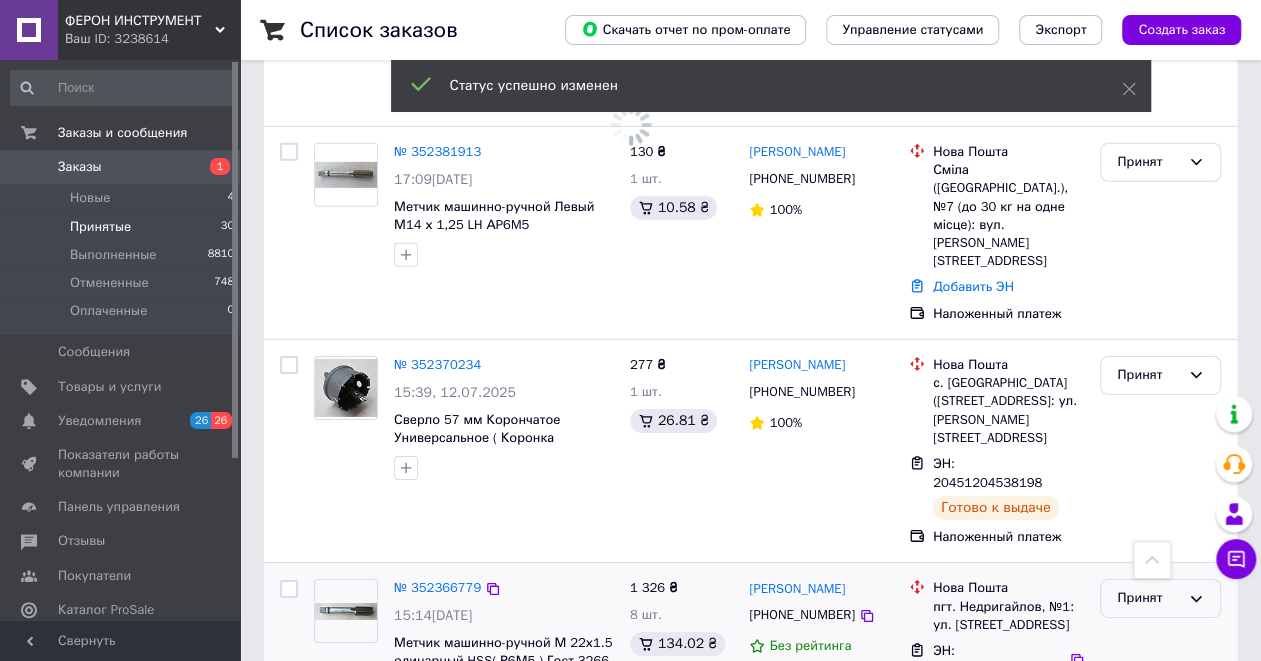 click 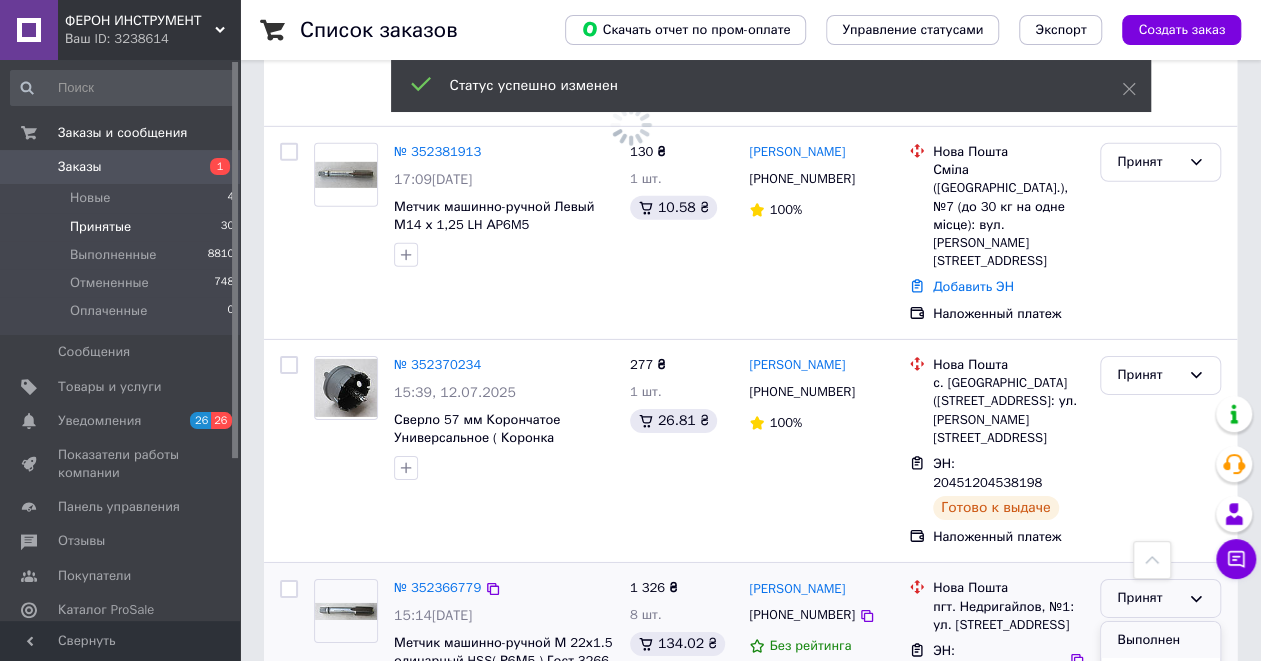 click on "Выполнен" at bounding box center [1160, 640] 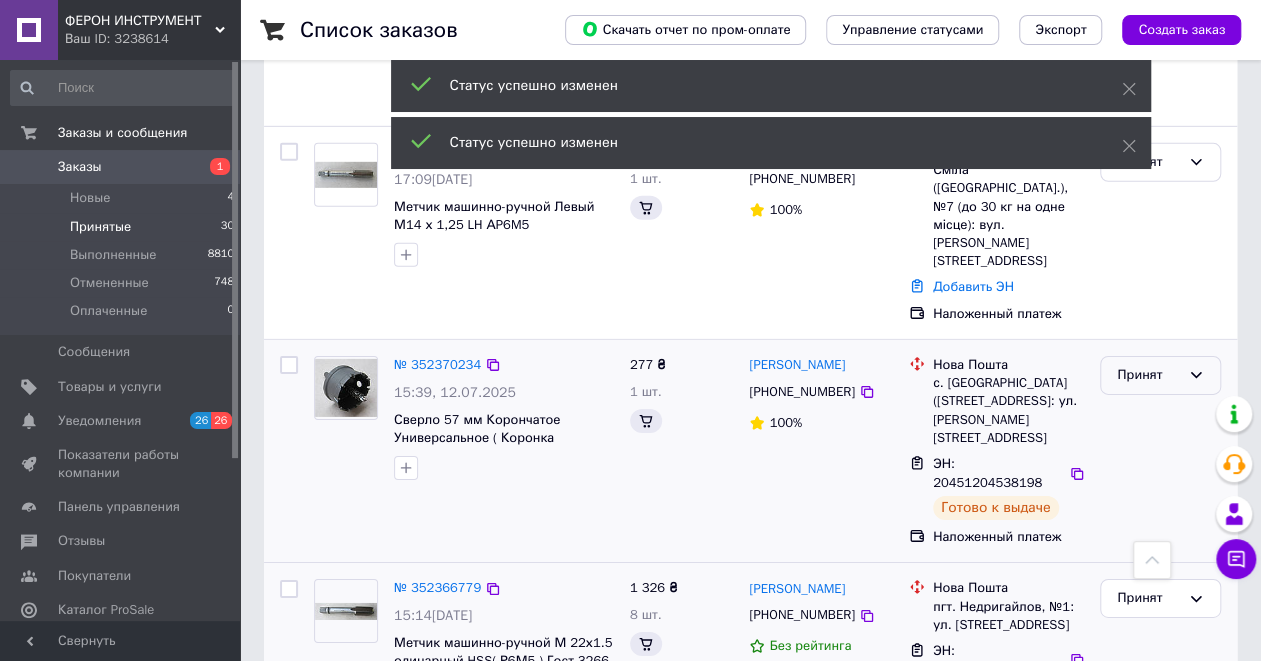 scroll, scrollTop: 2766, scrollLeft: 0, axis: vertical 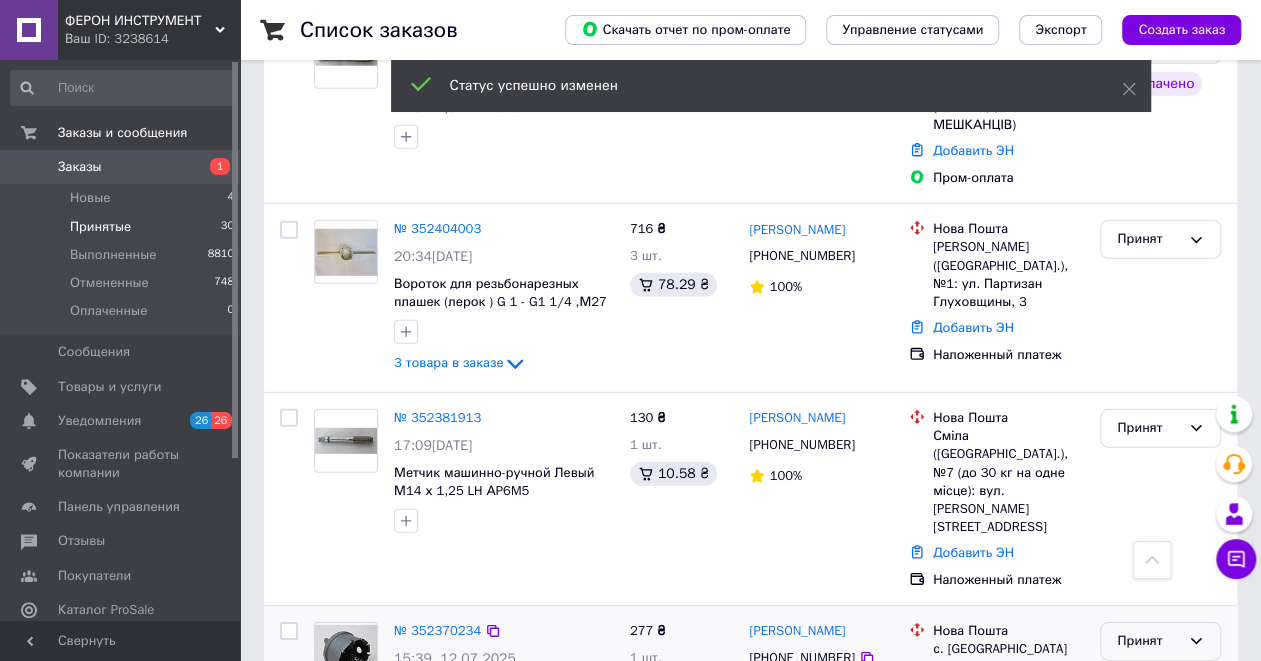 click 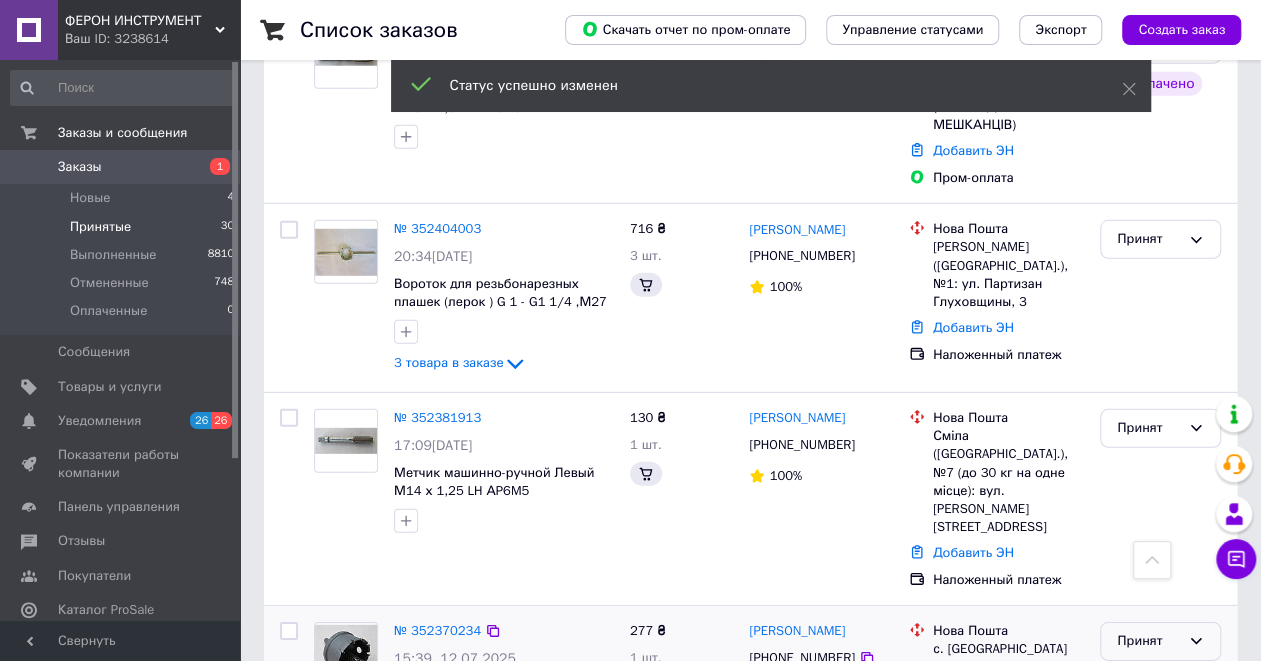 click on "Выполнен" at bounding box center (1160, 683) 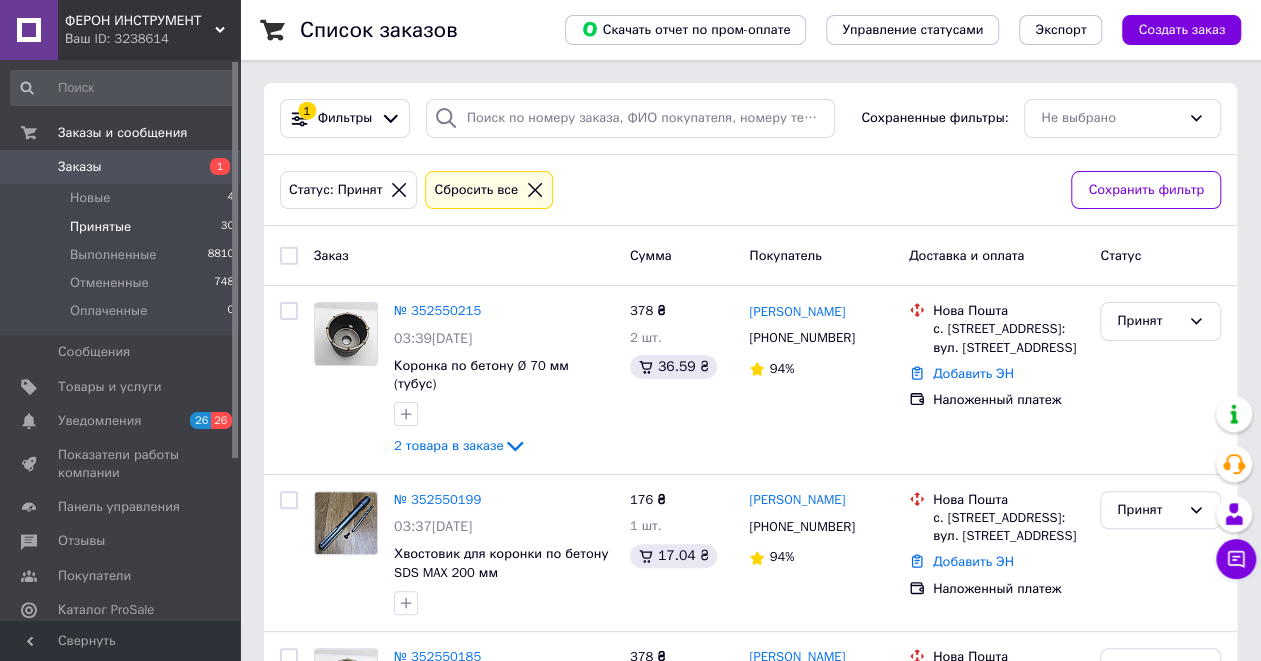 scroll, scrollTop: 0, scrollLeft: 0, axis: both 